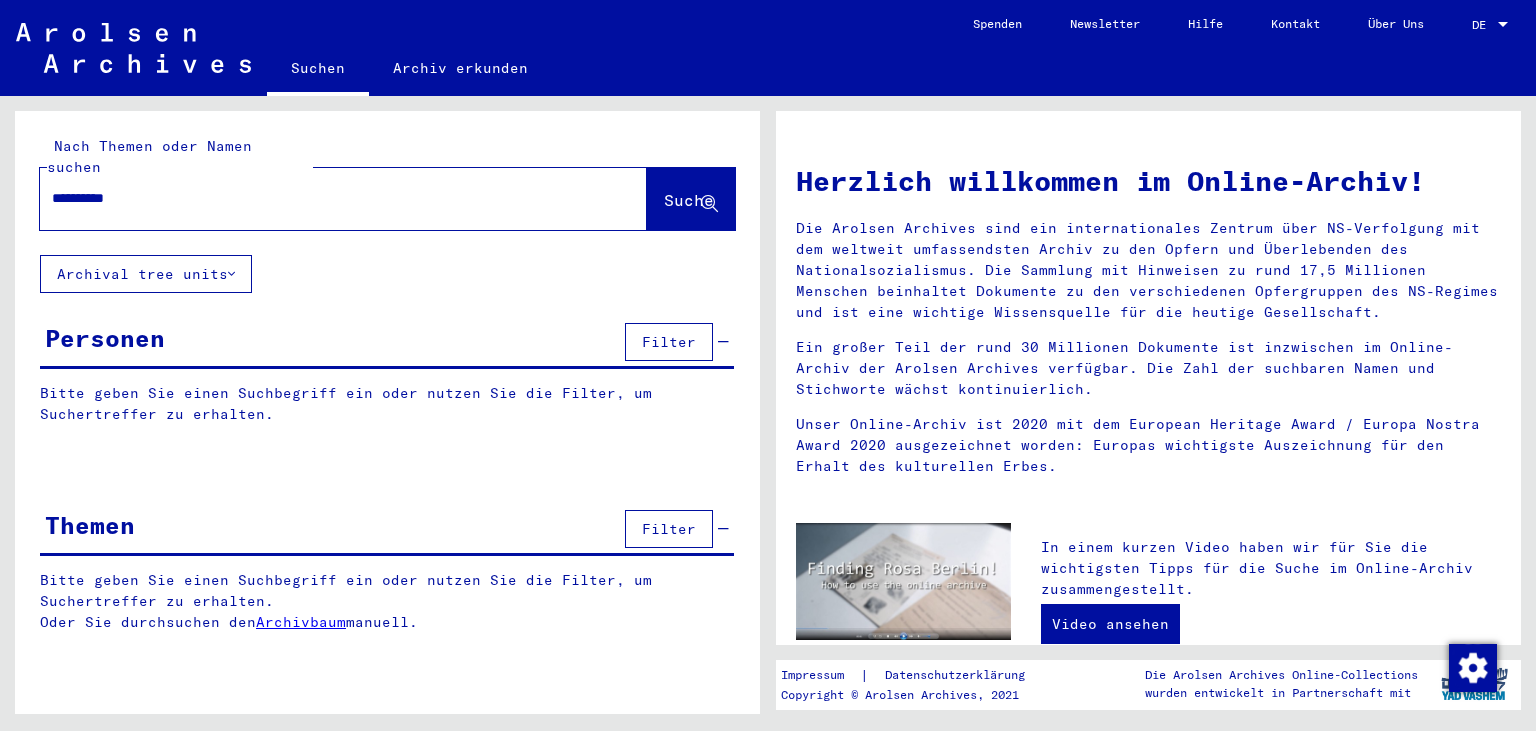 scroll, scrollTop: 0, scrollLeft: 0, axis: both 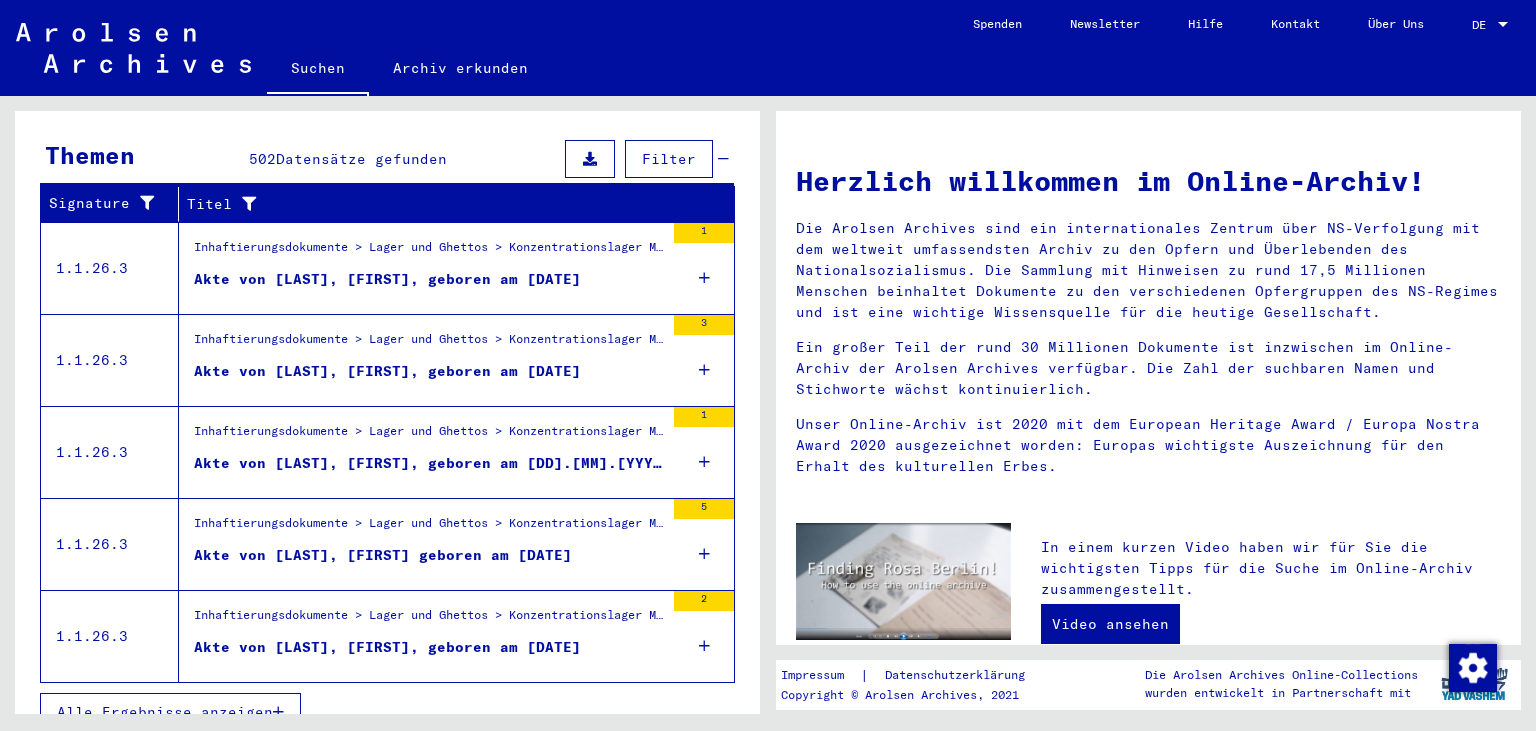click on "Alle Ergebnisse anzeigen" at bounding box center [165, 712] 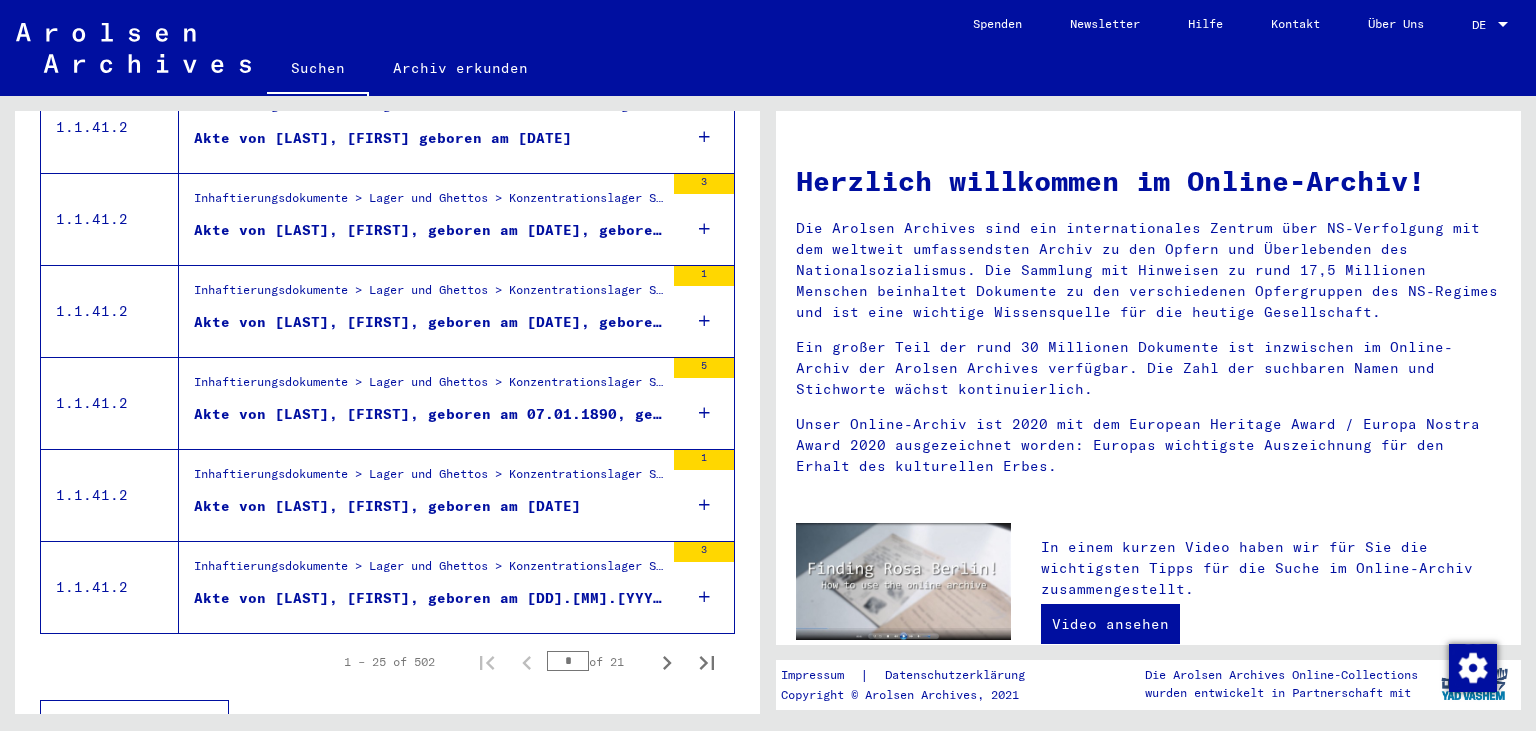 scroll, scrollTop: 2194, scrollLeft: 0, axis: vertical 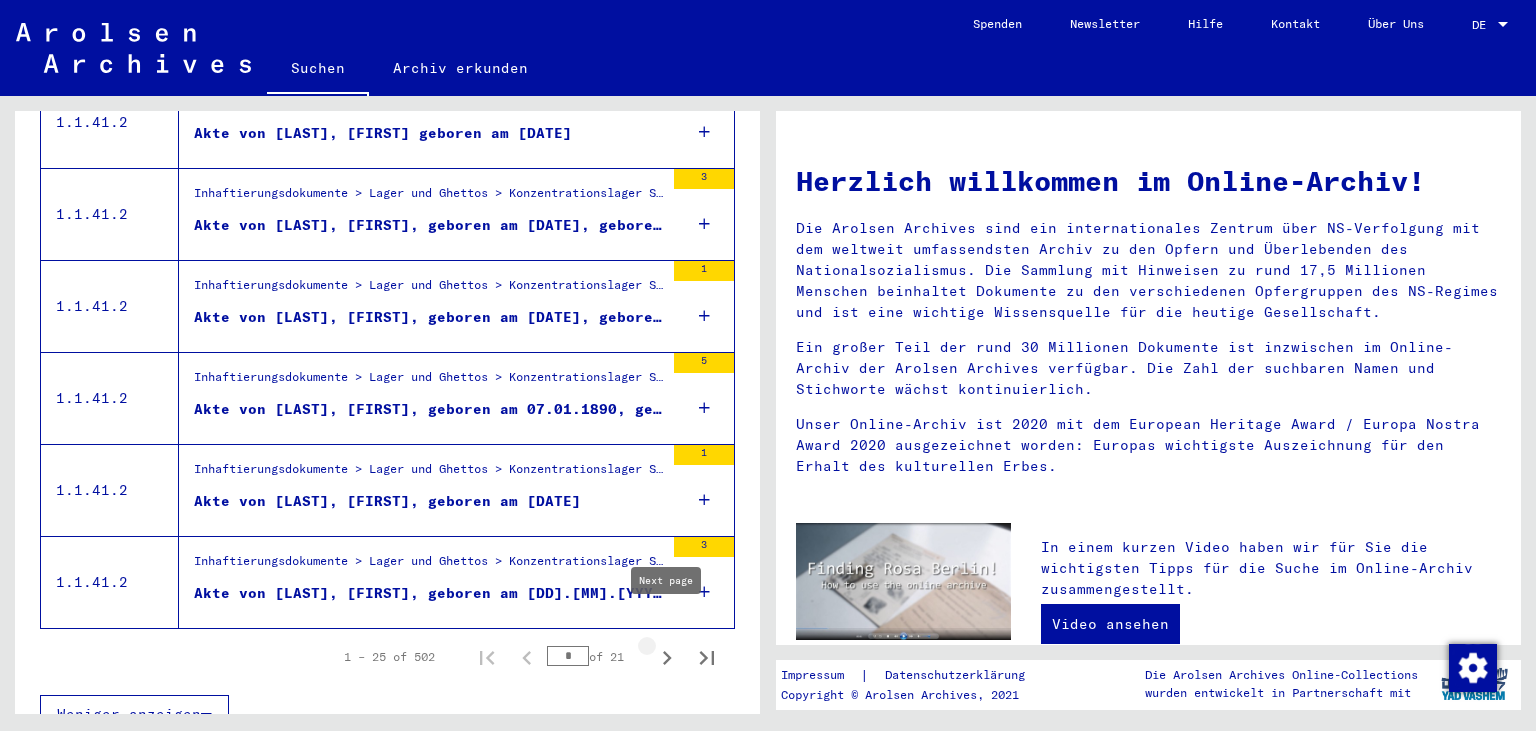 click at bounding box center [667, 658] 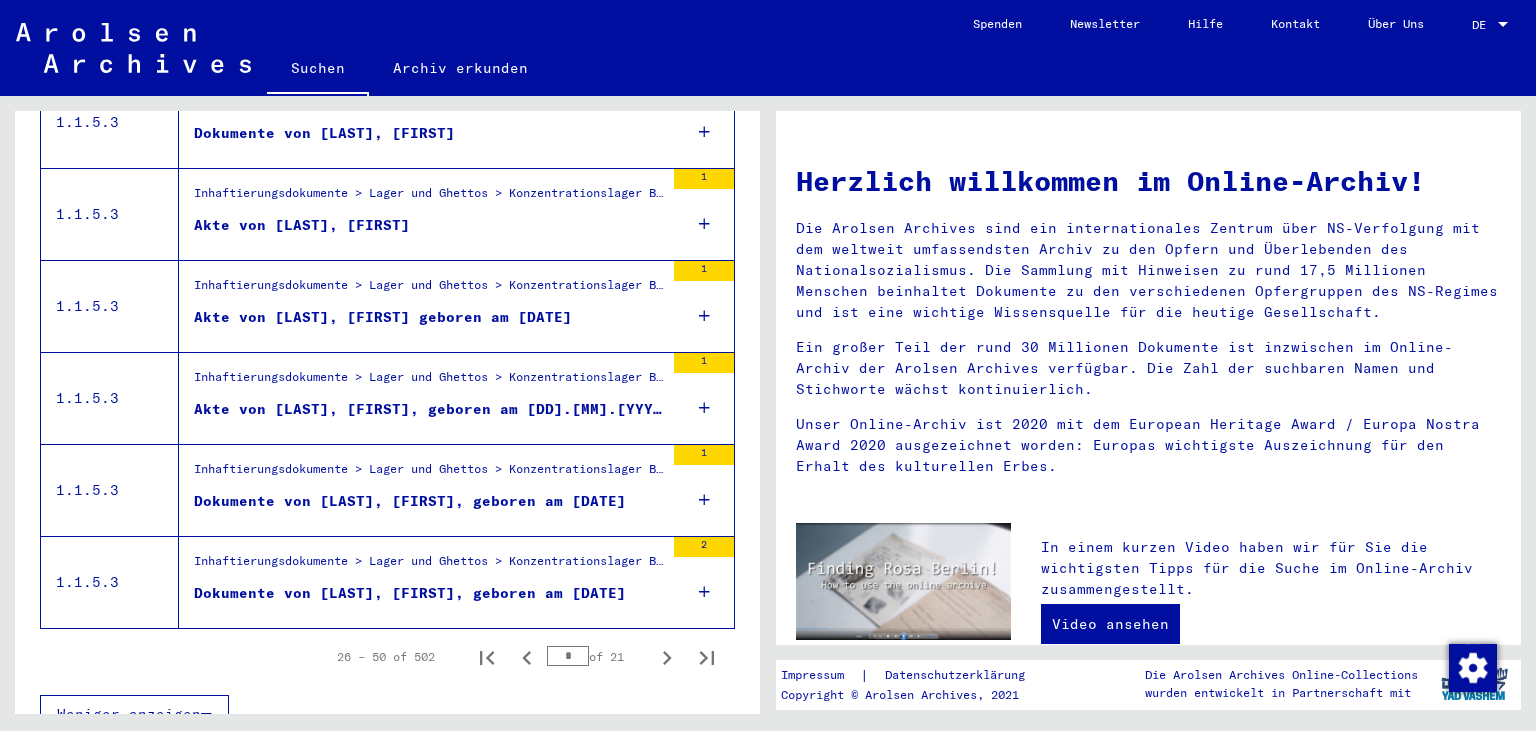 click at bounding box center (667, 658) 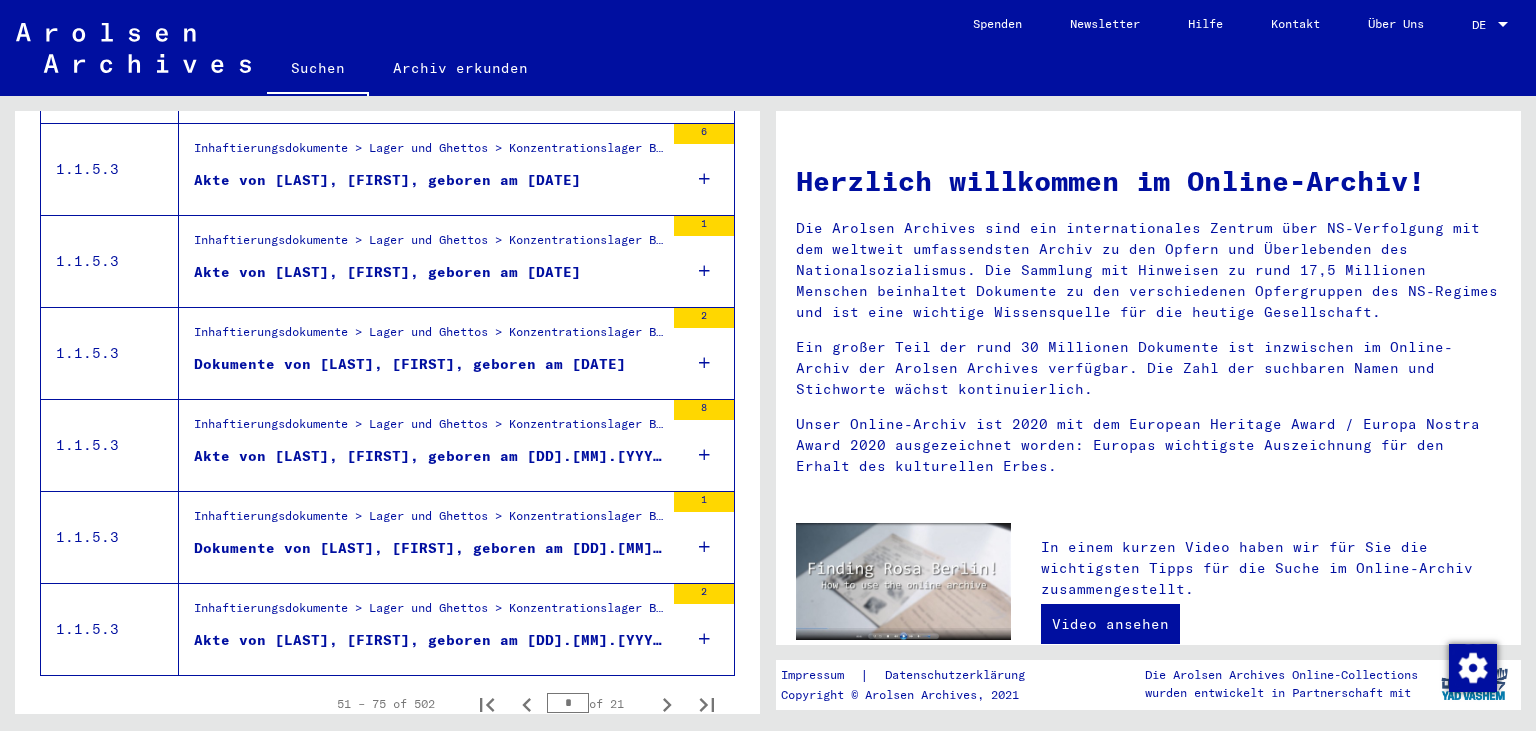 scroll, scrollTop: 2194, scrollLeft: 0, axis: vertical 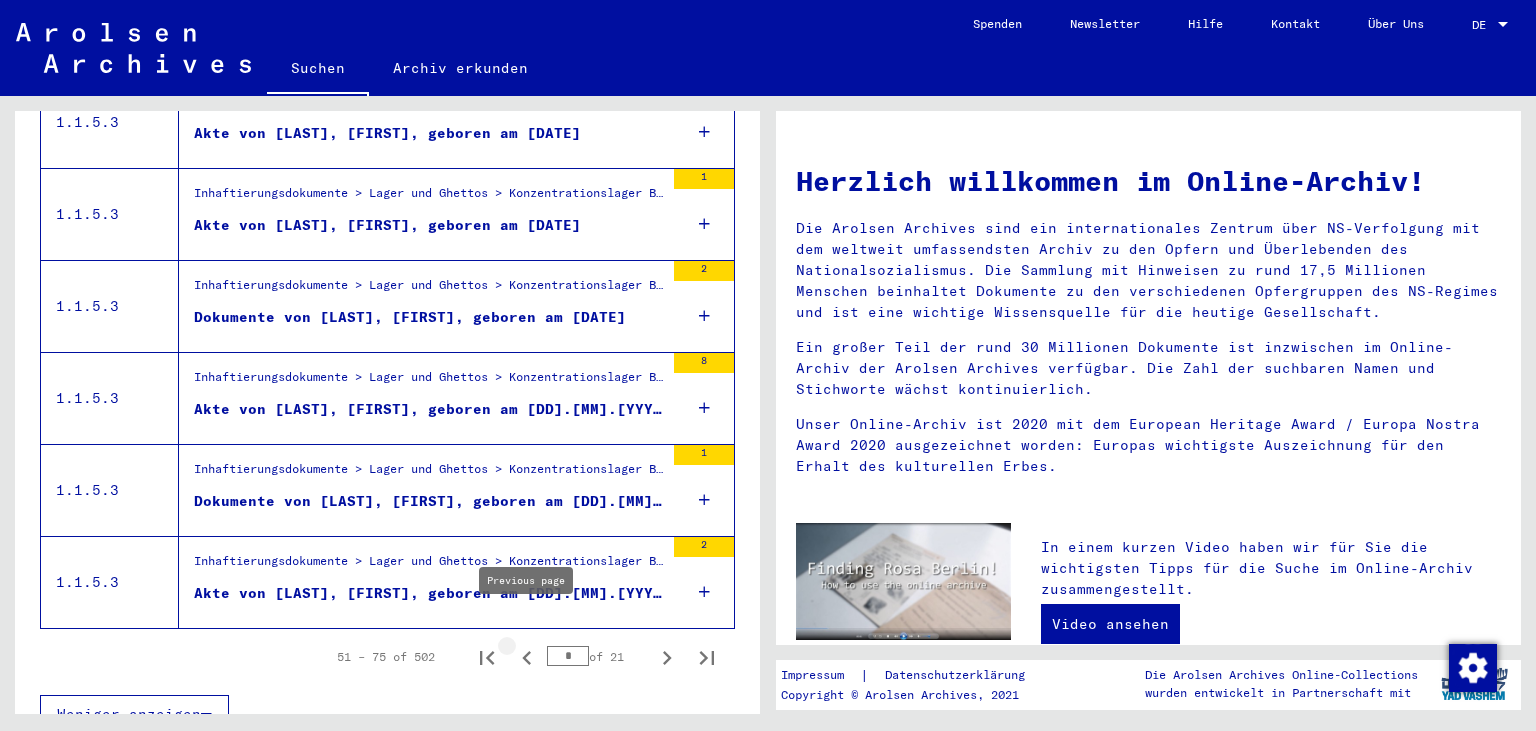click at bounding box center (526, 658) 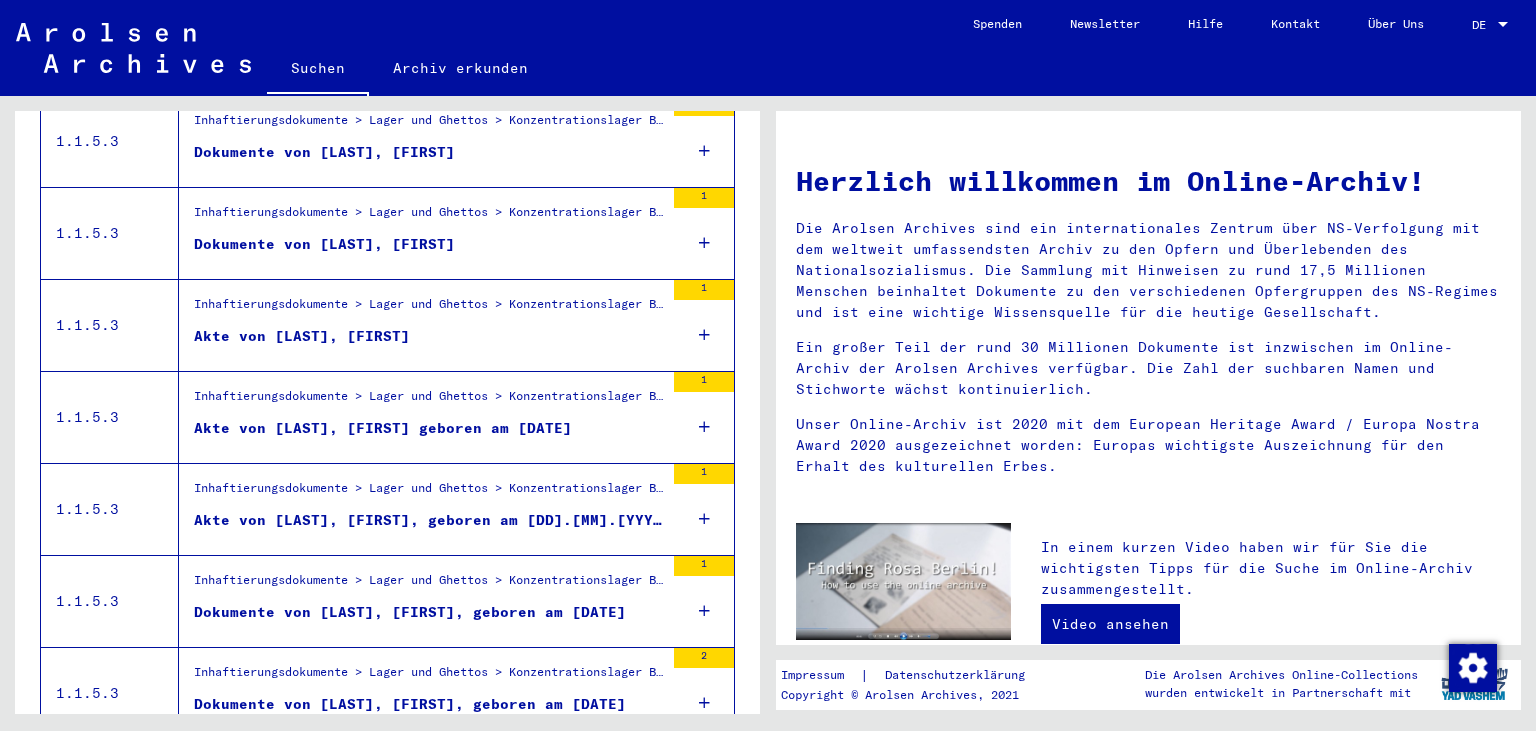 scroll, scrollTop: 2194, scrollLeft: 0, axis: vertical 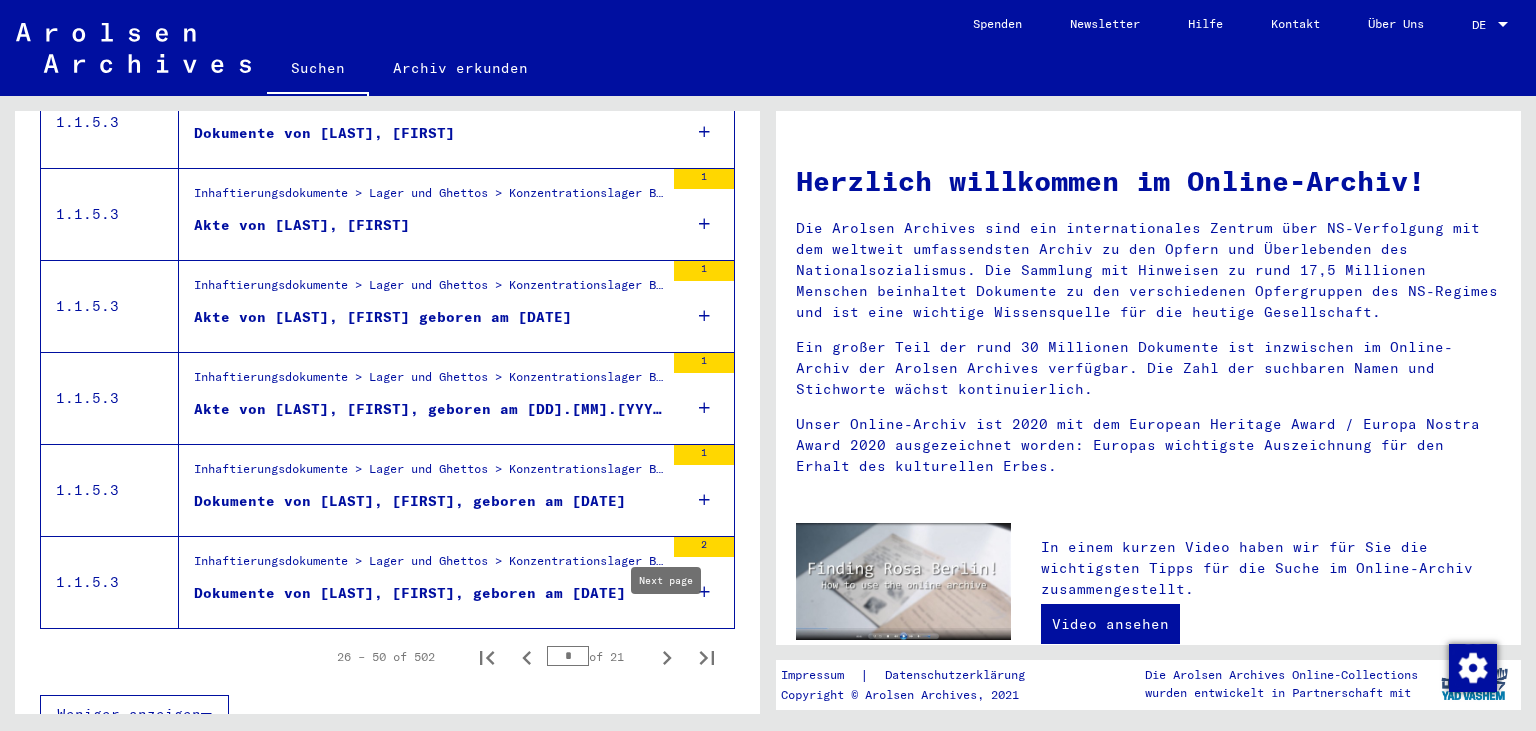 click at bounding box center [667, 658] 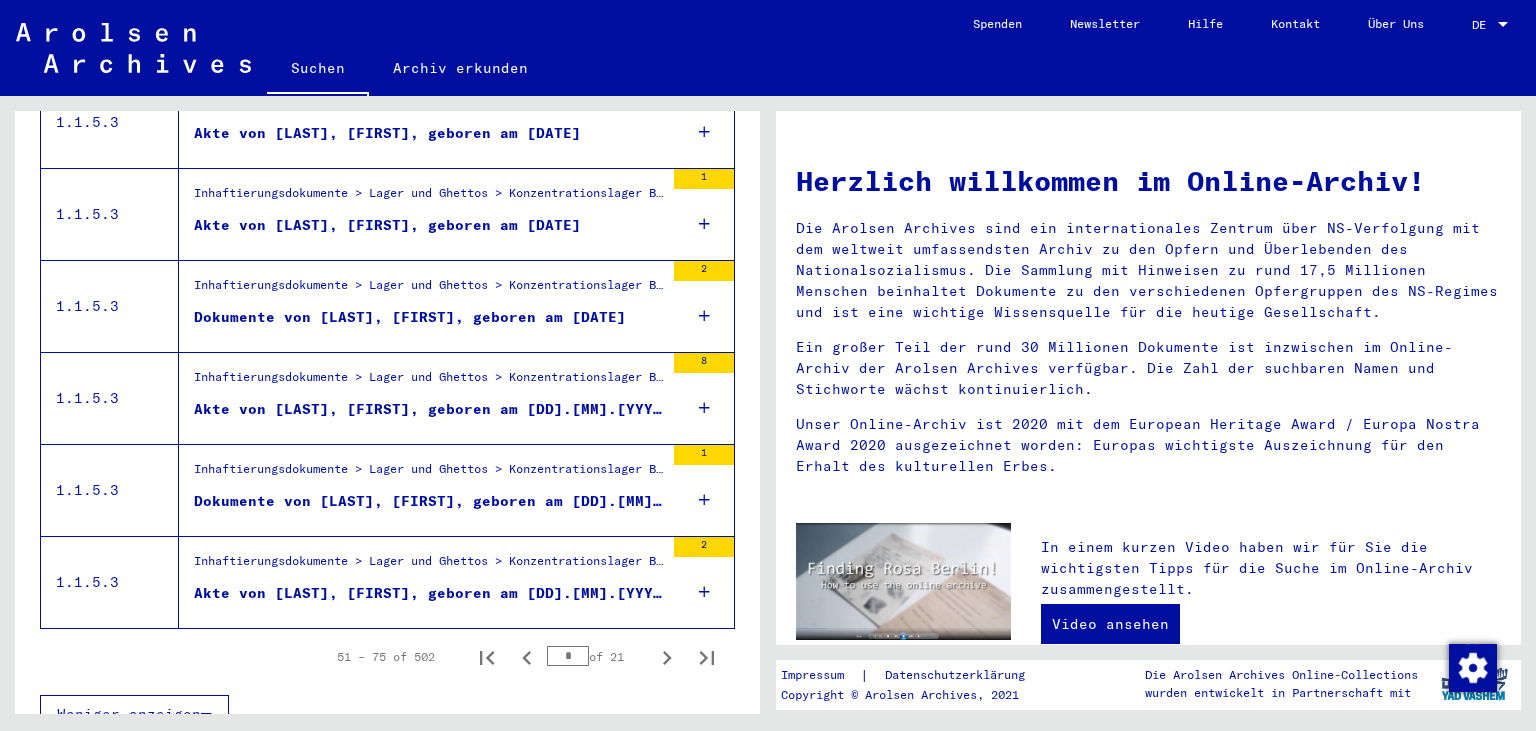 click at bounding box center (667, 658) 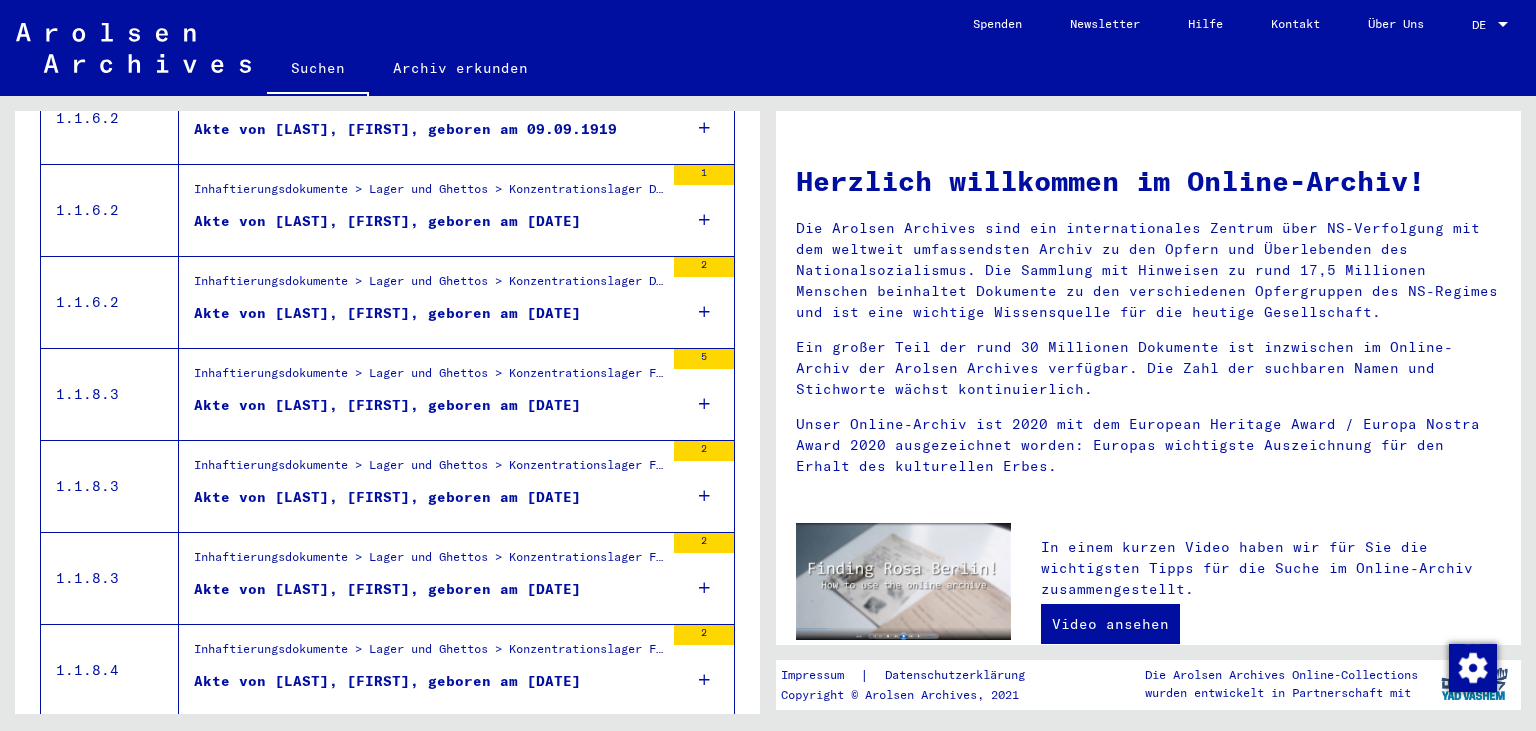 scroll, scrollTop: 2194, scrollLeft: 0, axis: vertical 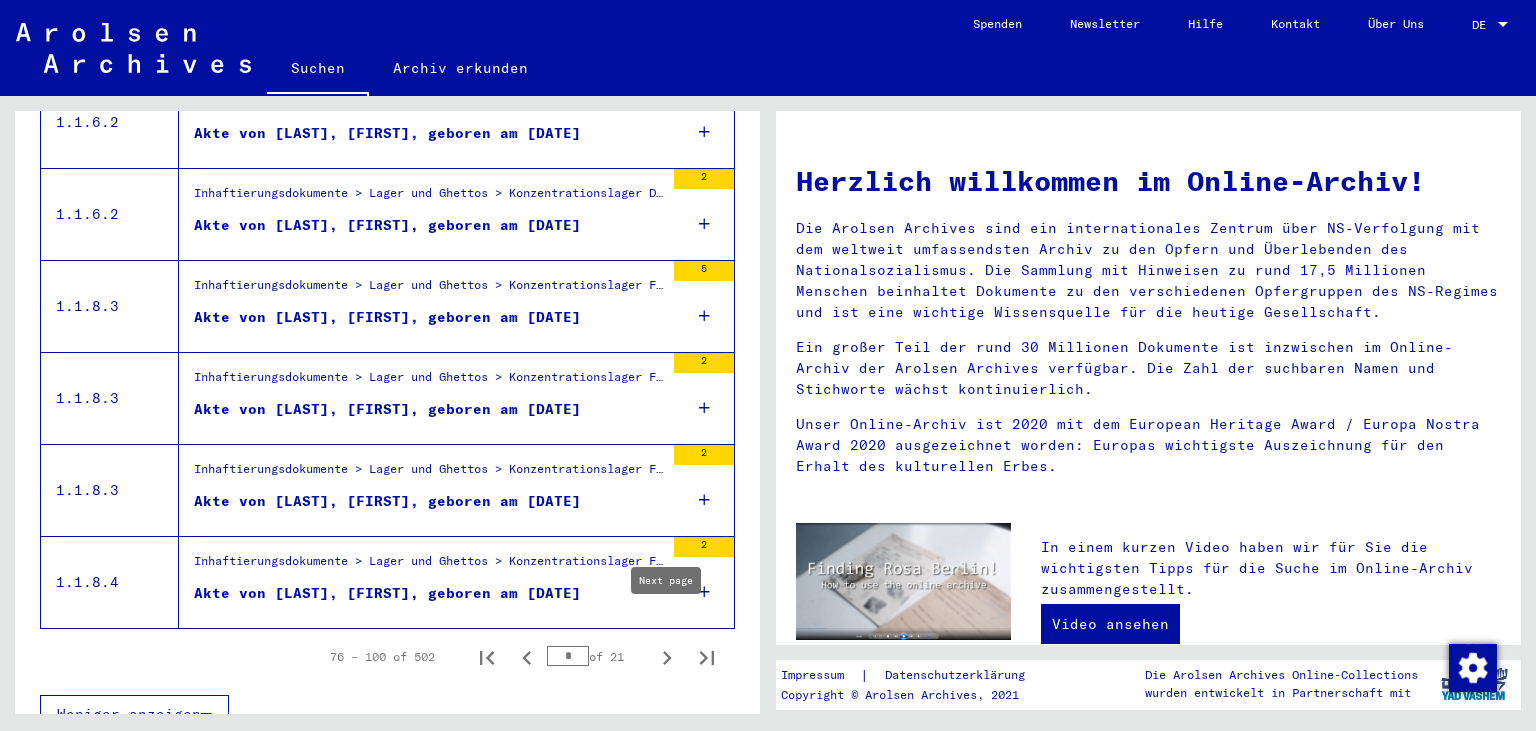 click at bounding box center [667, 658] 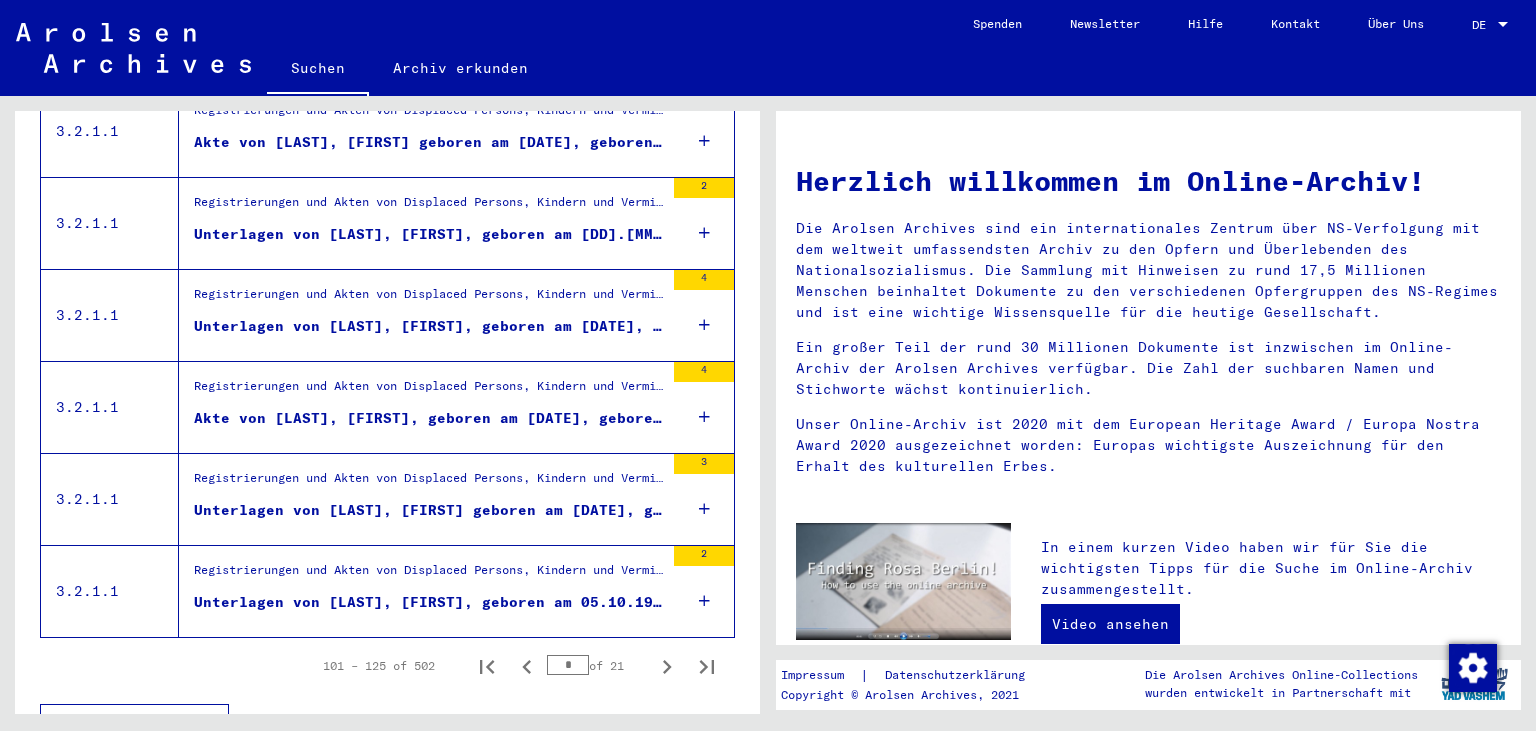 scroll, scrollTop: 2194, scrollLeft: 0, axis: vertical 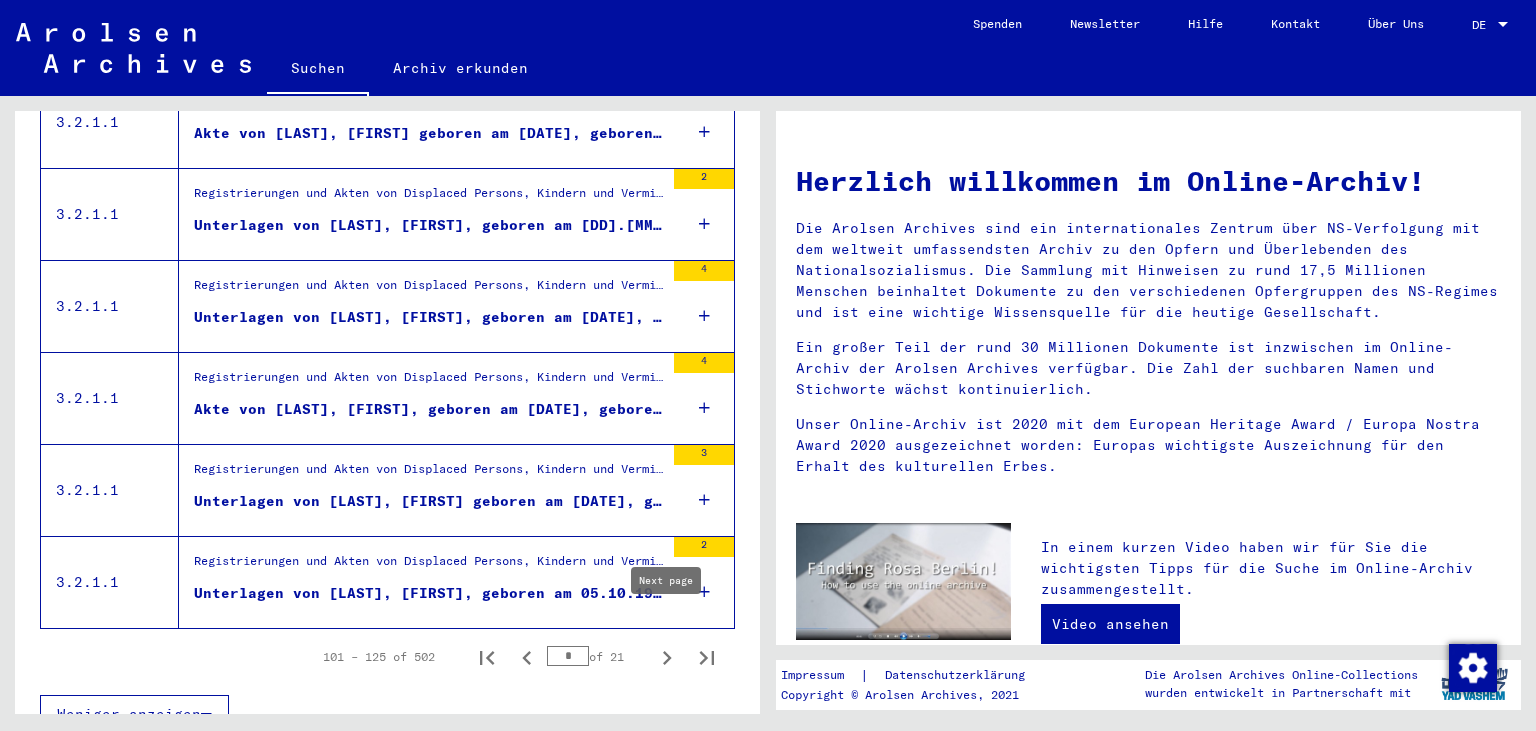 click at bounding box center (667, 658) 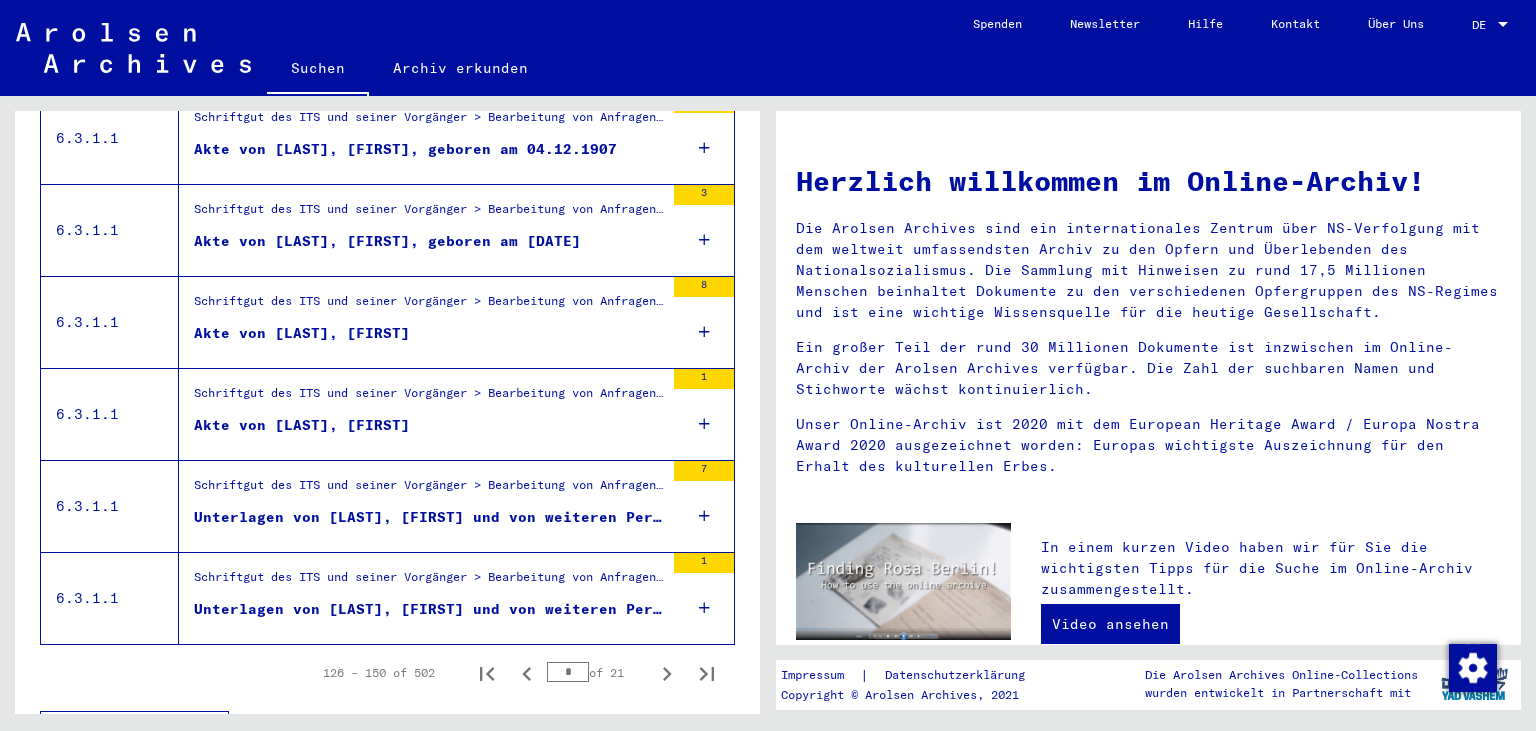 scroll, scrollTop: 2194, scrollLeft: 0, axis: vertical 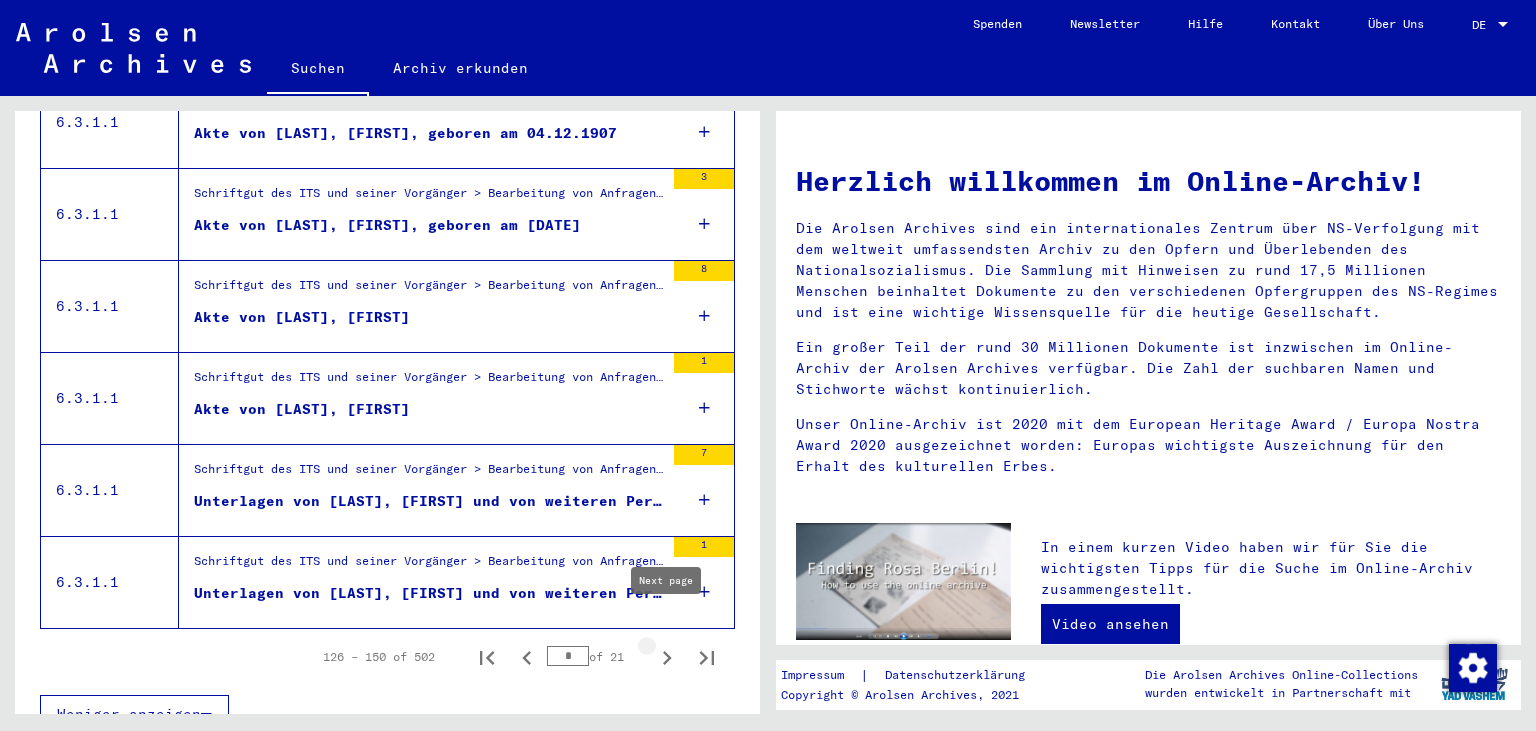 click at bounding box center (667, 658) 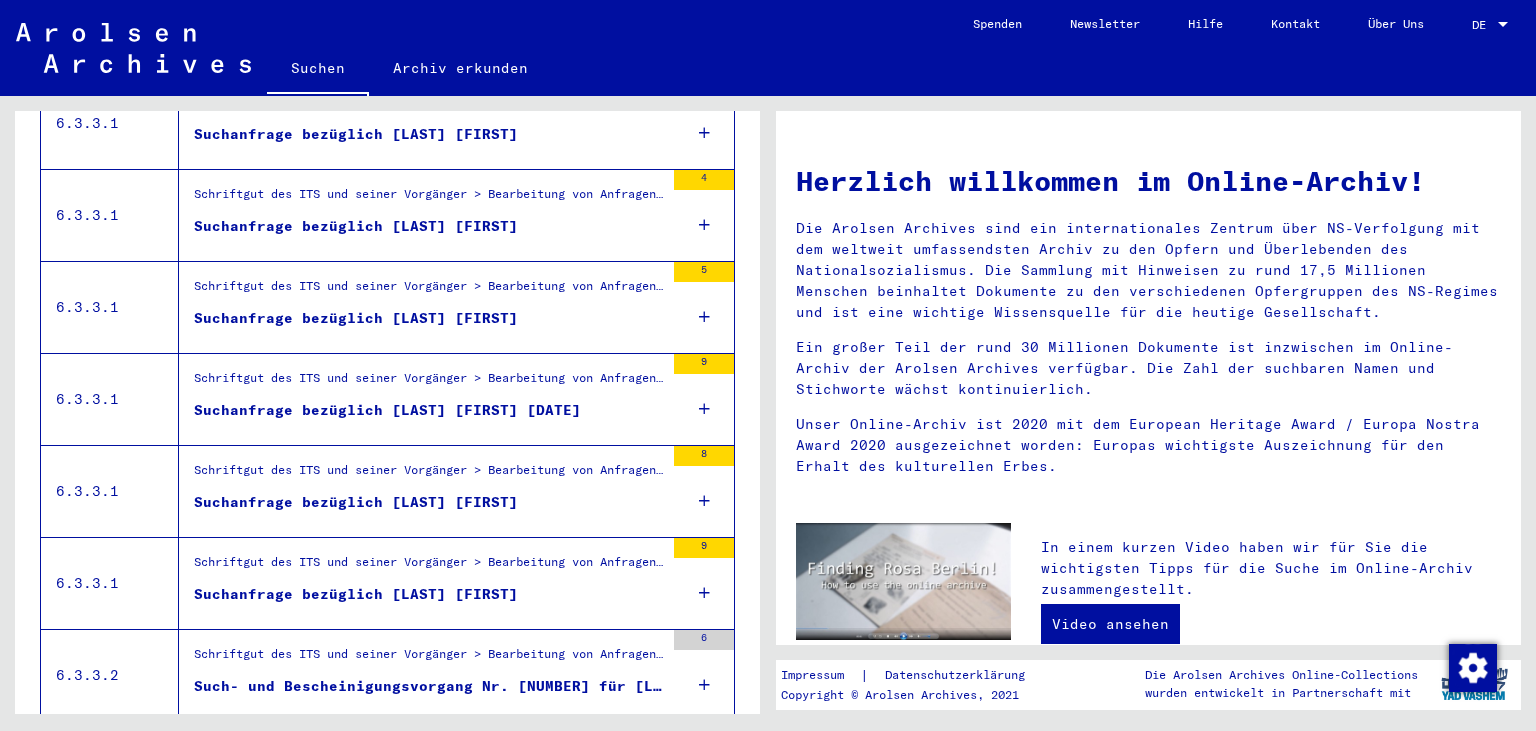 scroll, scrollTop: 2194, scrollLeft: 0, axis: vertical 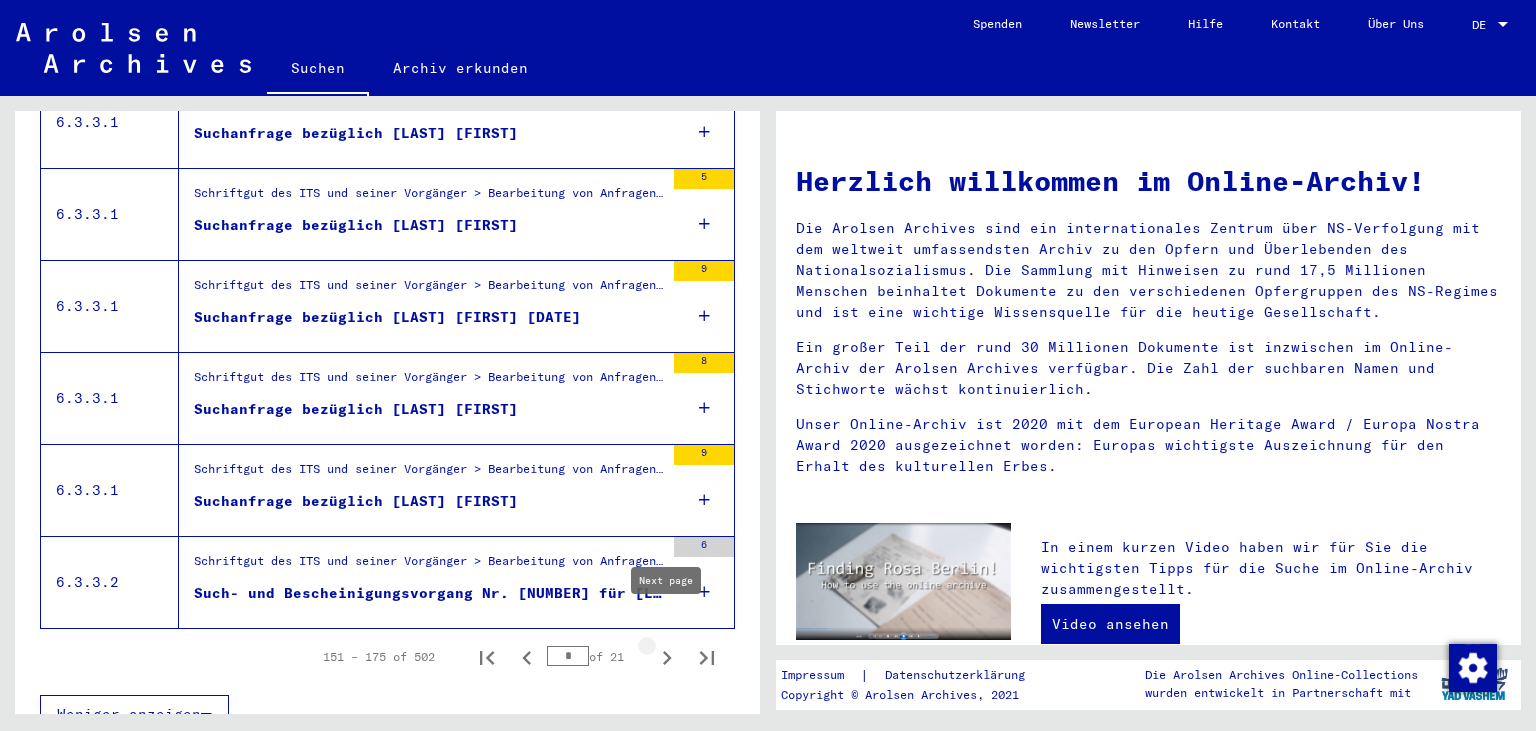 click at bounding box center (667, 658) 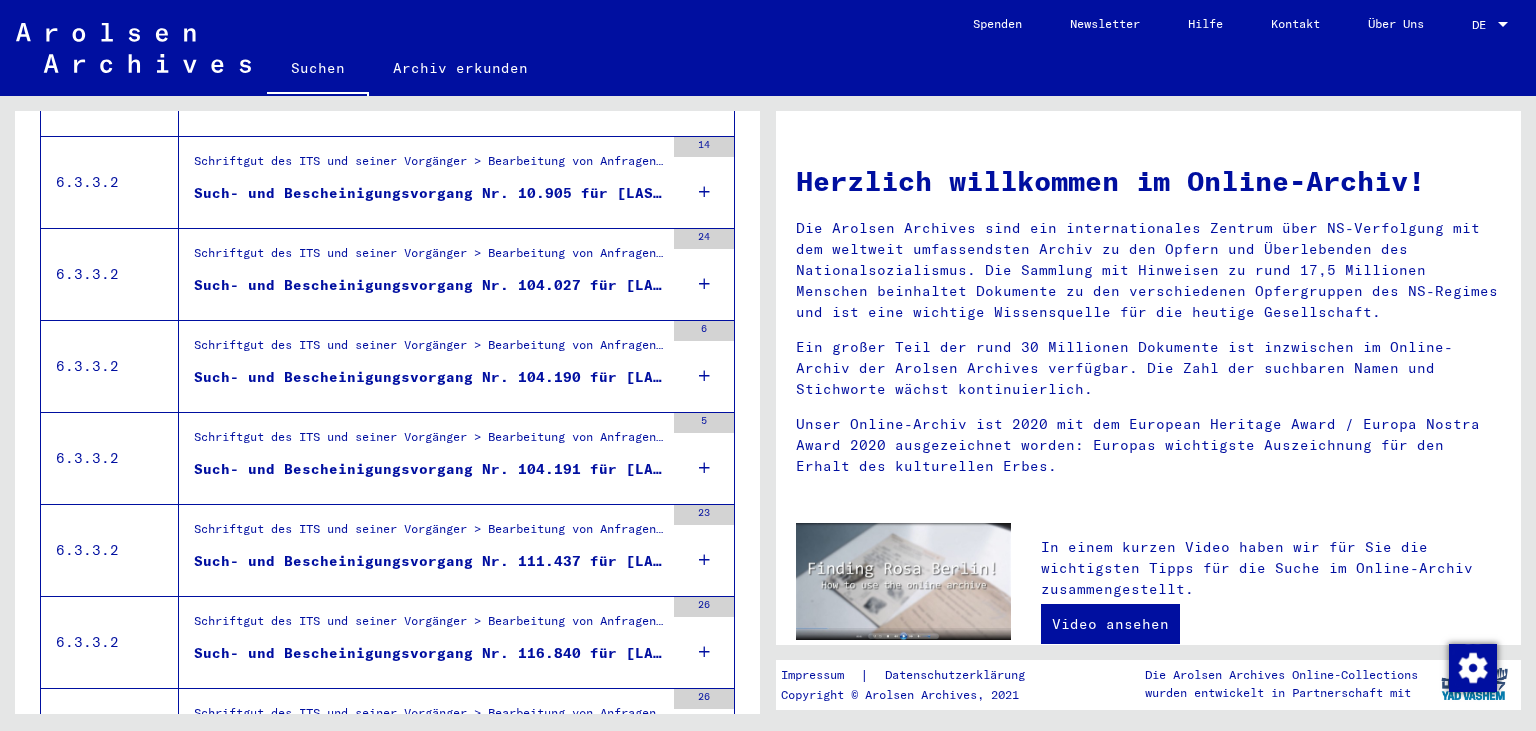 scroll, scrollTop: 2194, scrollLeft: 0, axis: vertical 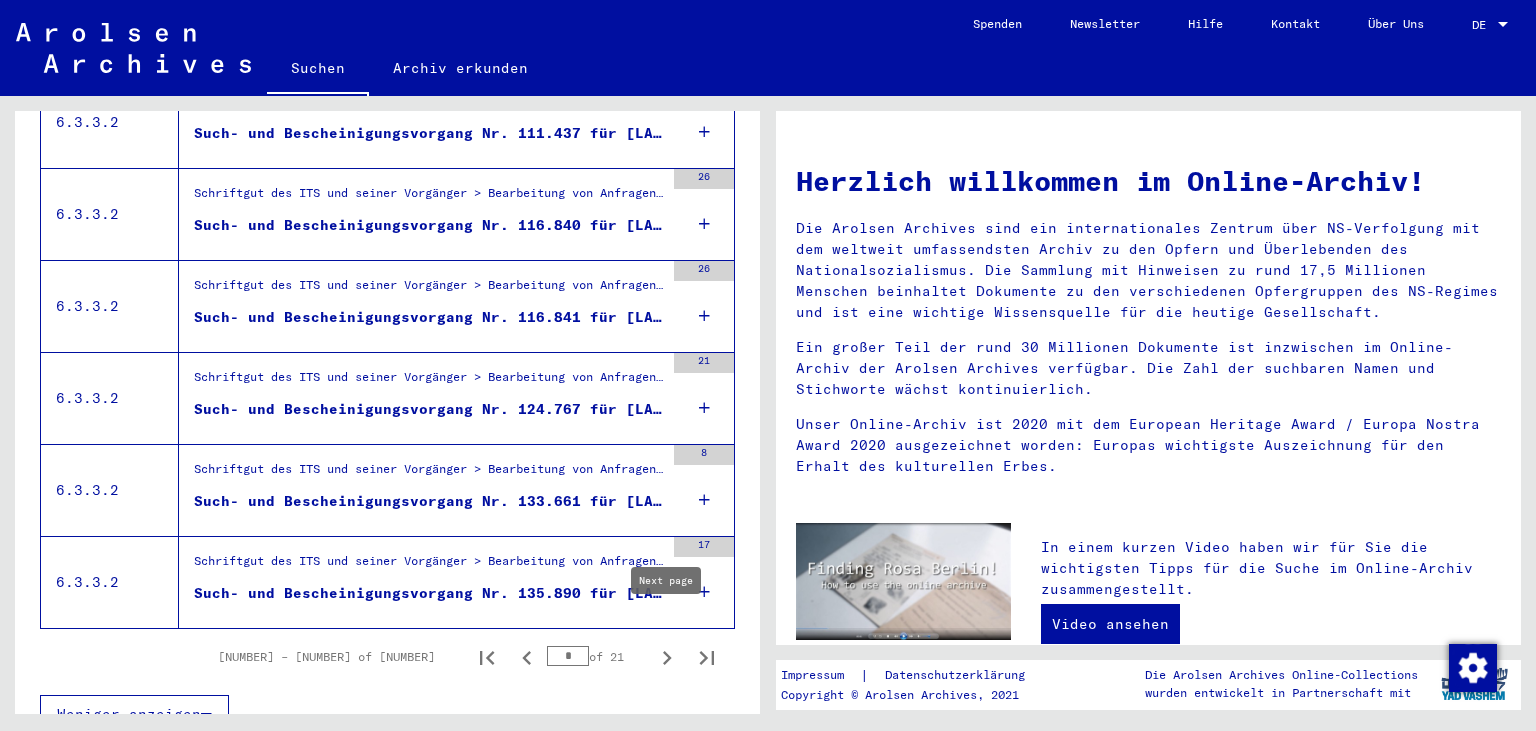 click at bounding box center (667, 658) 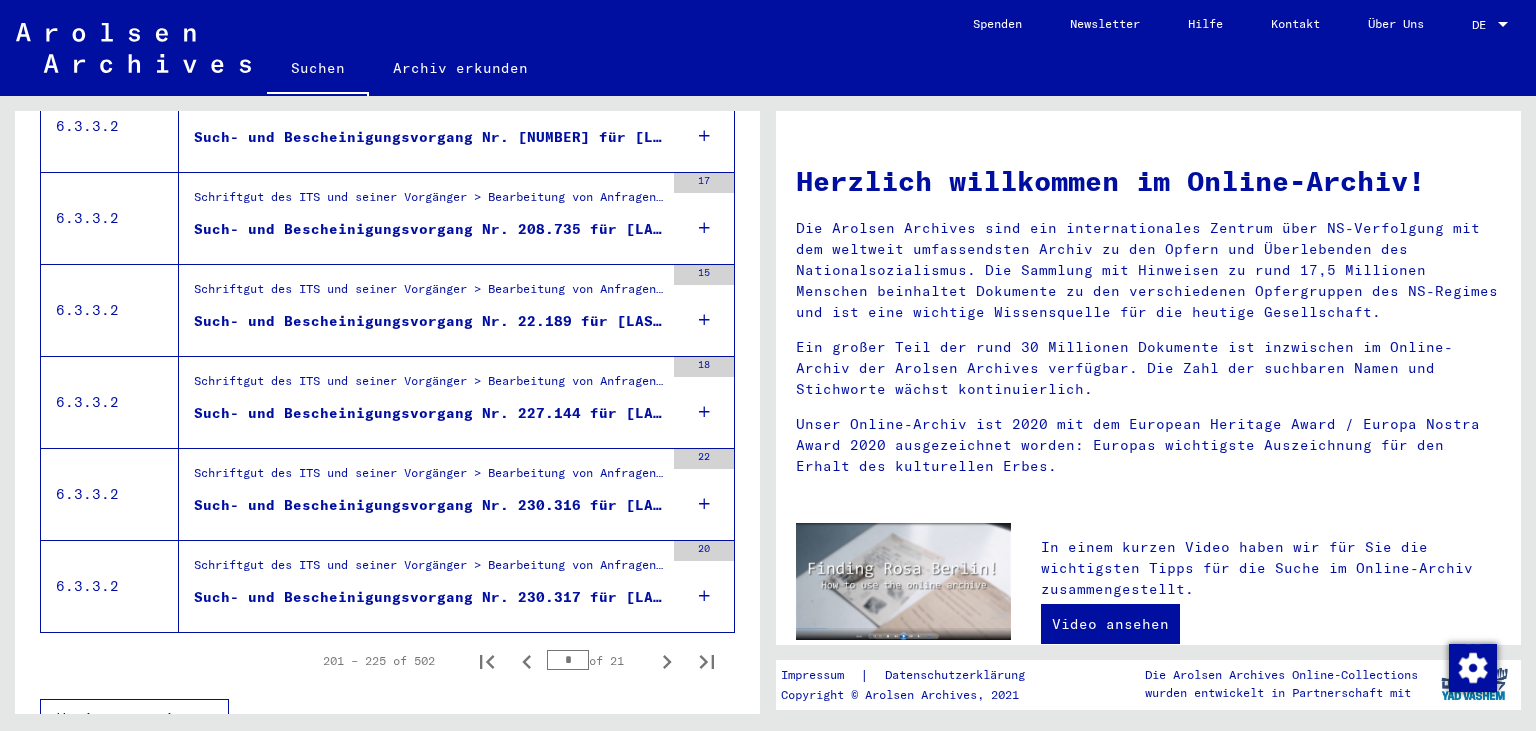scroll, scrollTop: 2194, scrollLeft: 0, axis: vertical 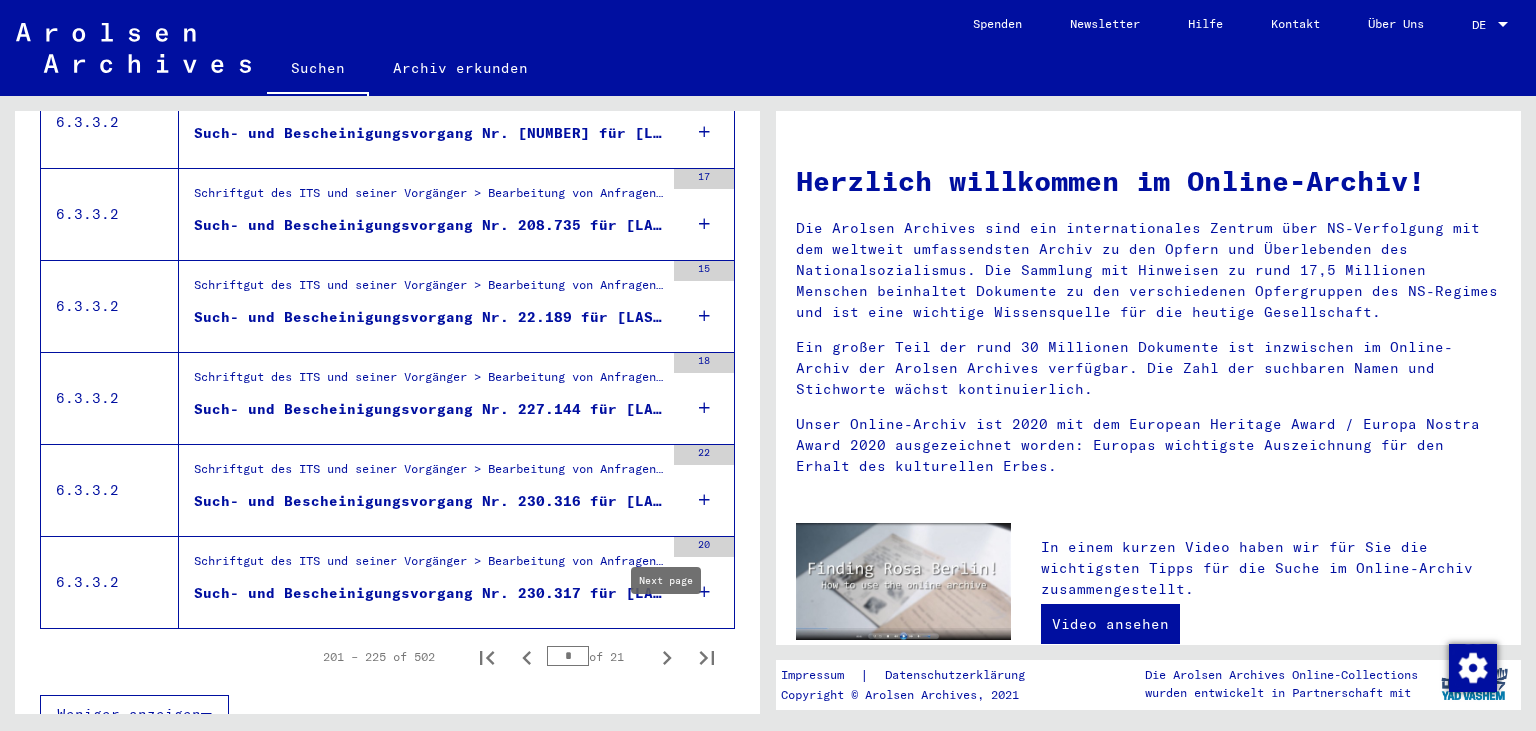 click at bounding box center (667, 658) 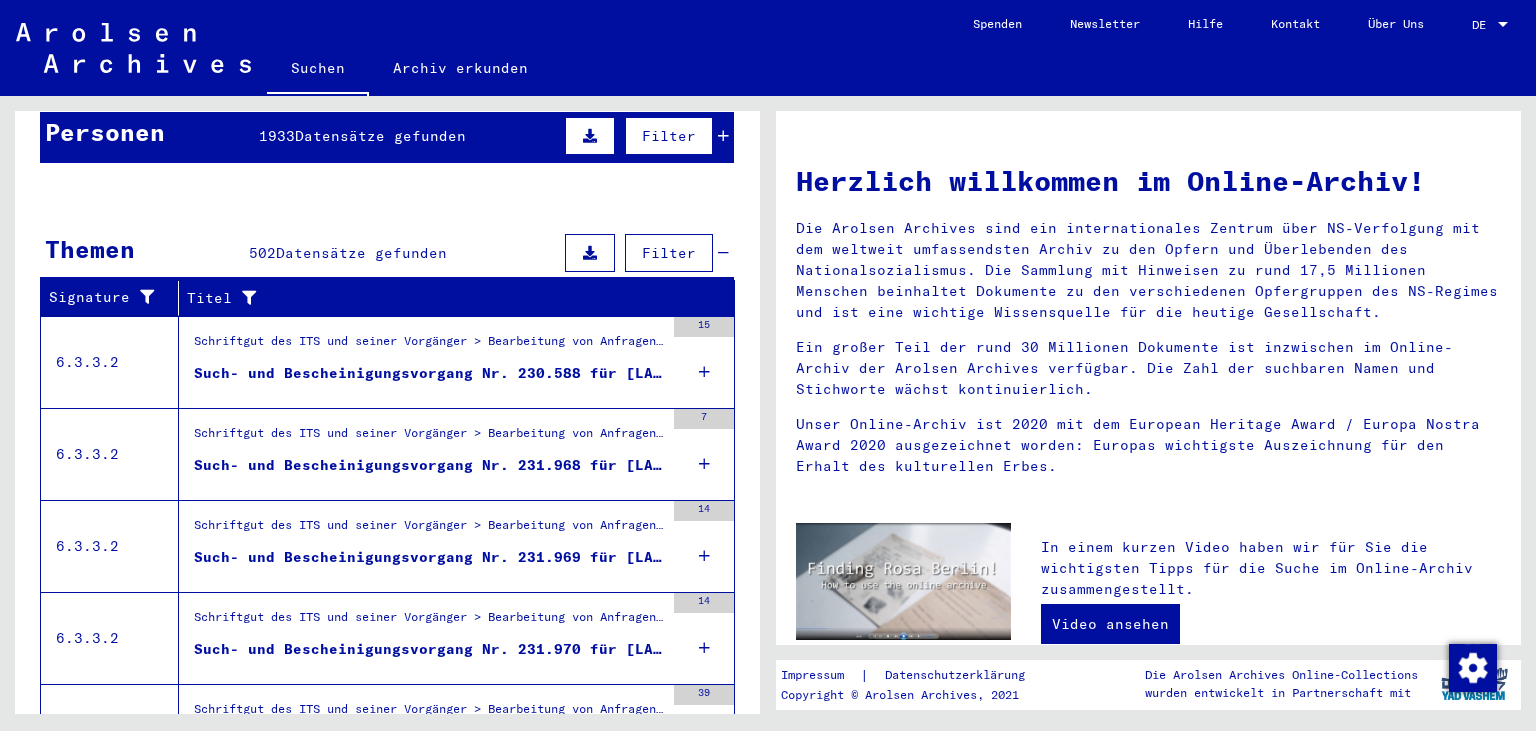 scroll, scrollTop: 0, scrollLeft: 0, axis: both 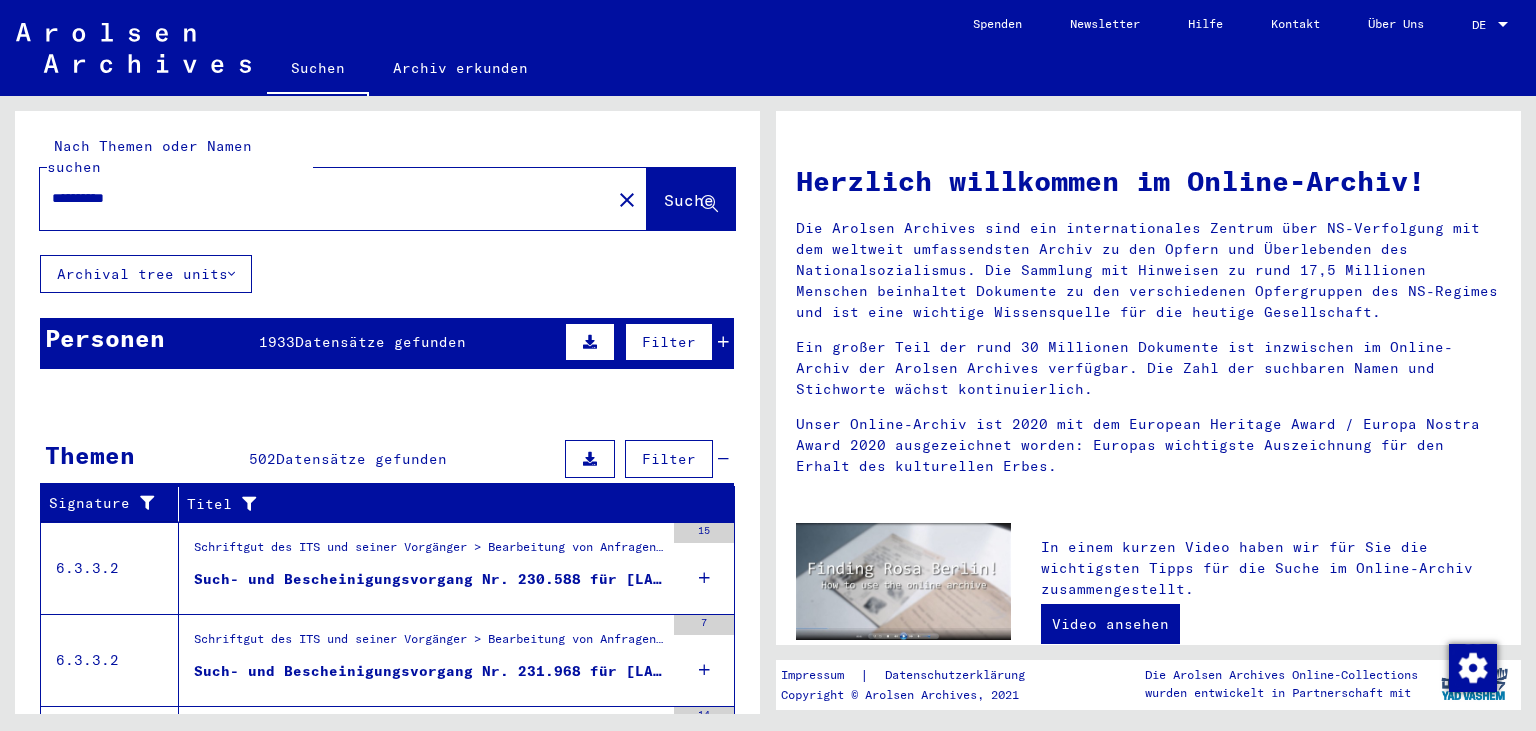 click on "**********" at bounding box center [319, 198] 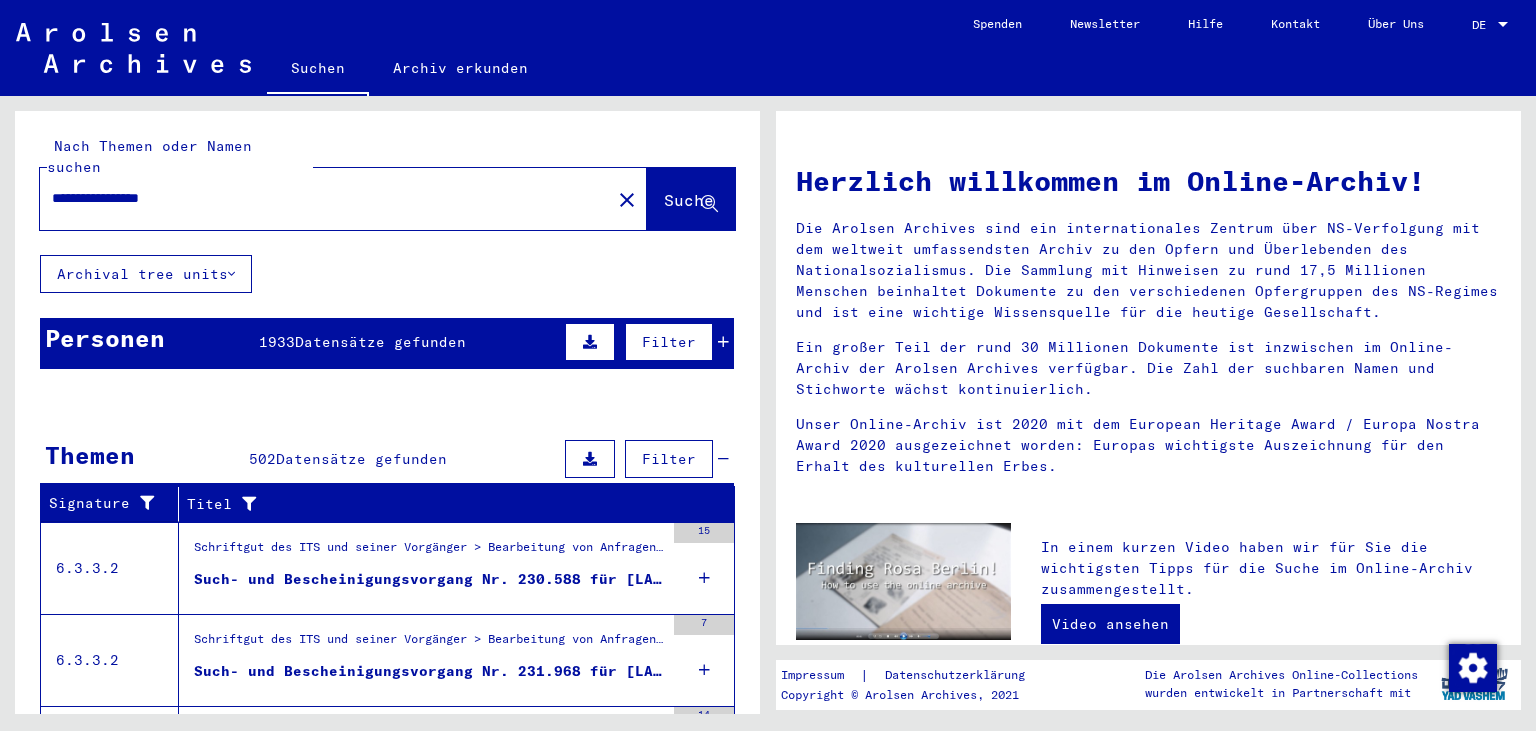 click on "Suche" at bounding box center (689, 200) 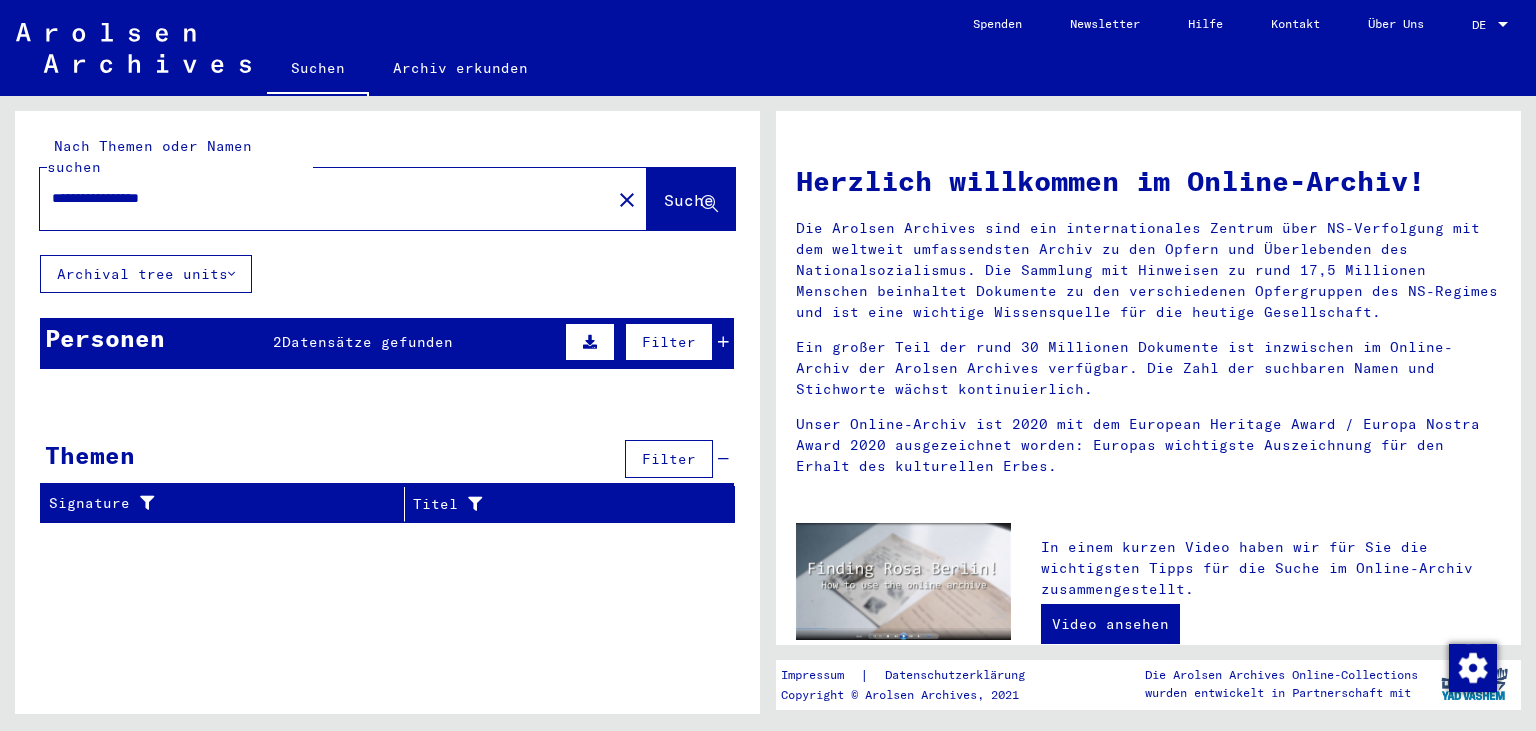 click on "**********" at bounding box center [319, 198] 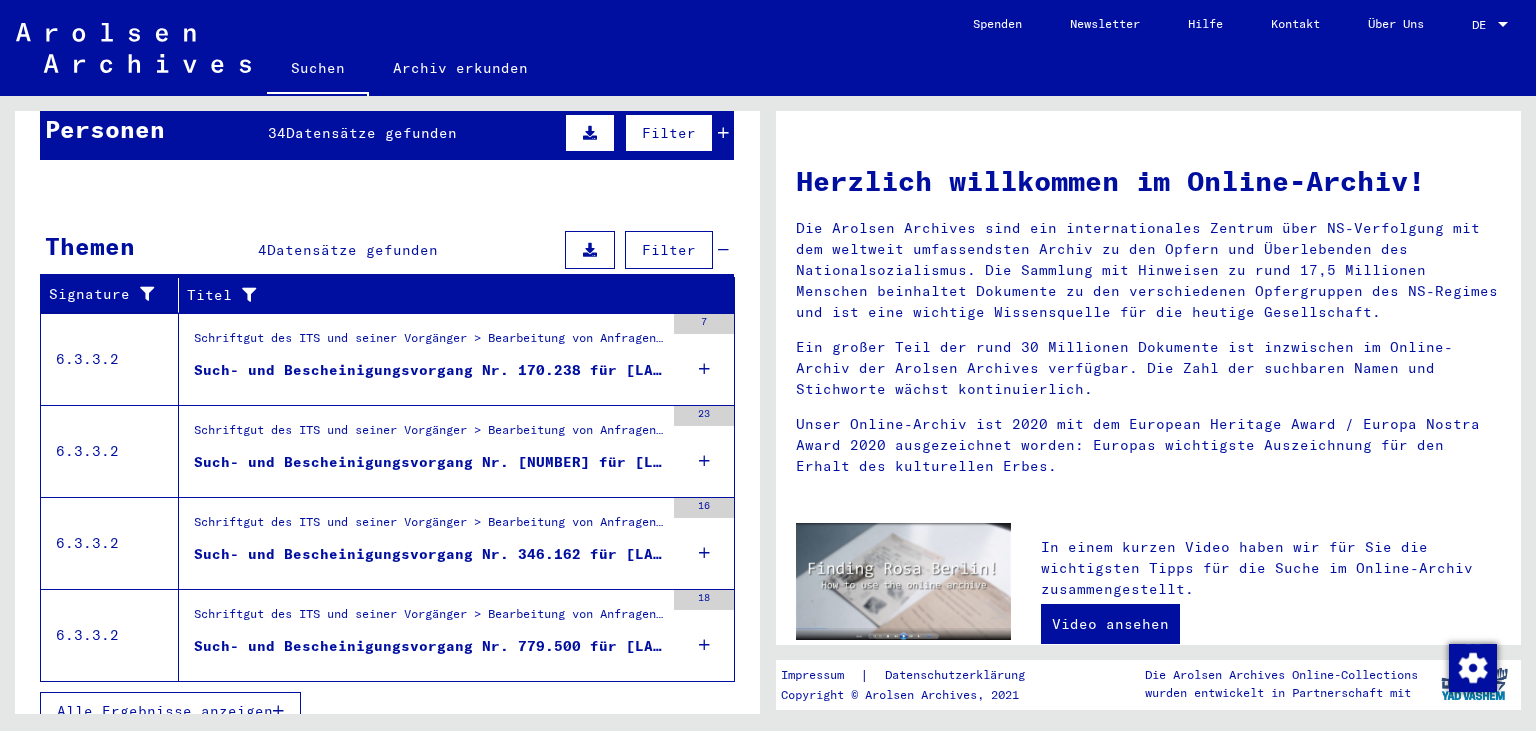 scroll, scrollTop: 210, scrollLeft: 0, axis: vertical 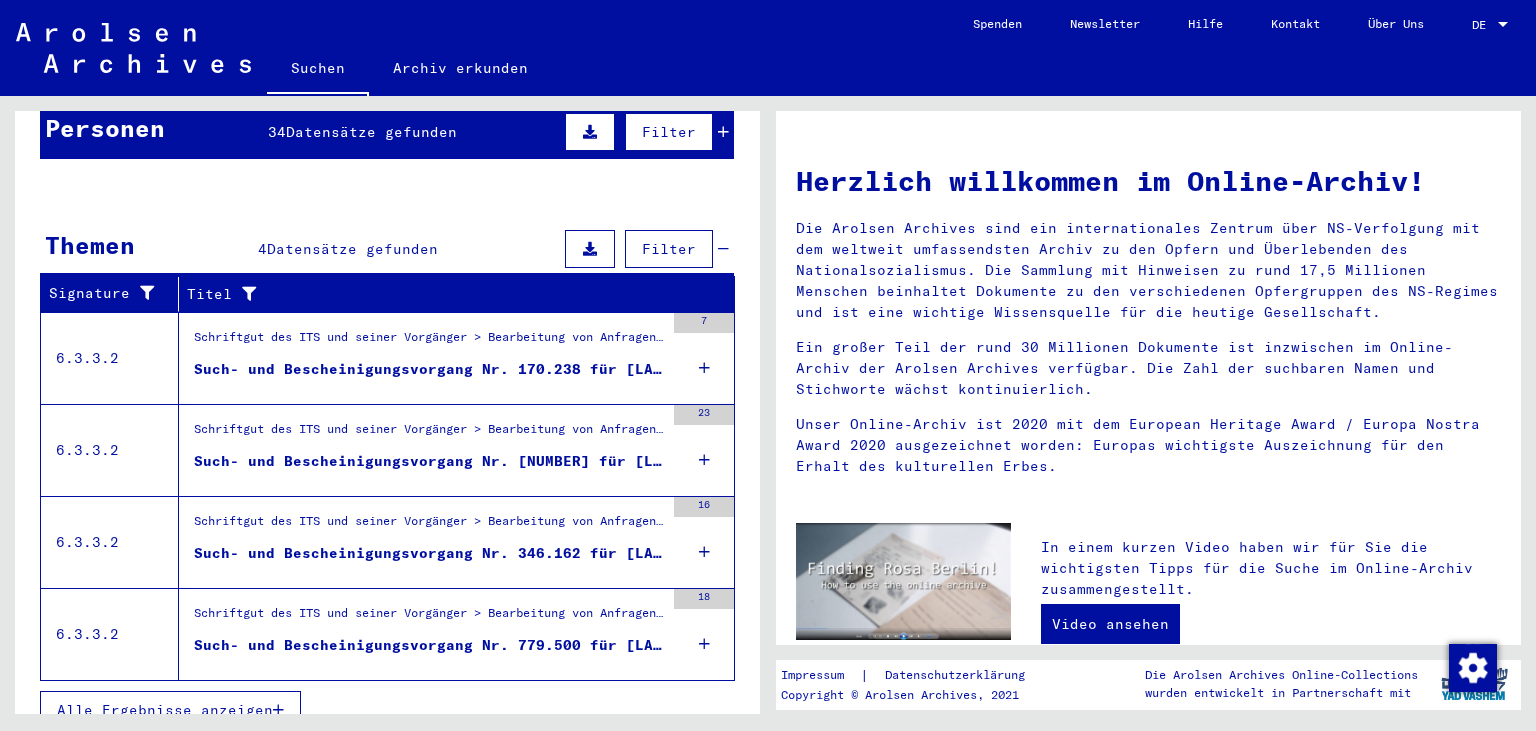 click on "Such- und Bescheinigungsvorgang Nr. 170.238 für [LAST], [FIRST] geboren [DATE]" at bounding box center (429, 369) 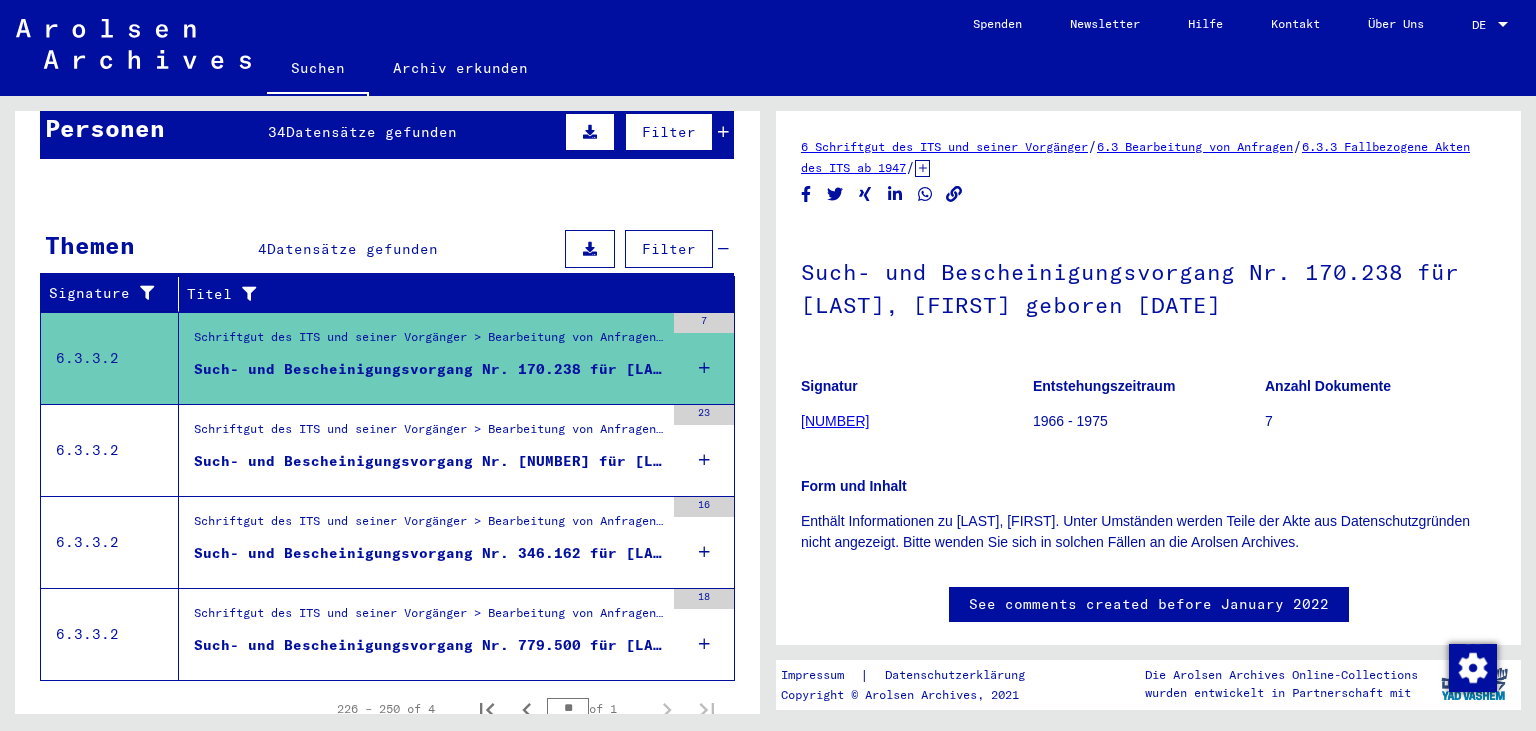 click on "Such- und Bescheinigungsvorgang Nr. [NUMBER] für [LAST], [FIRST] geboren [DATE] oder[DATE]" at bounding box center (429, 369) 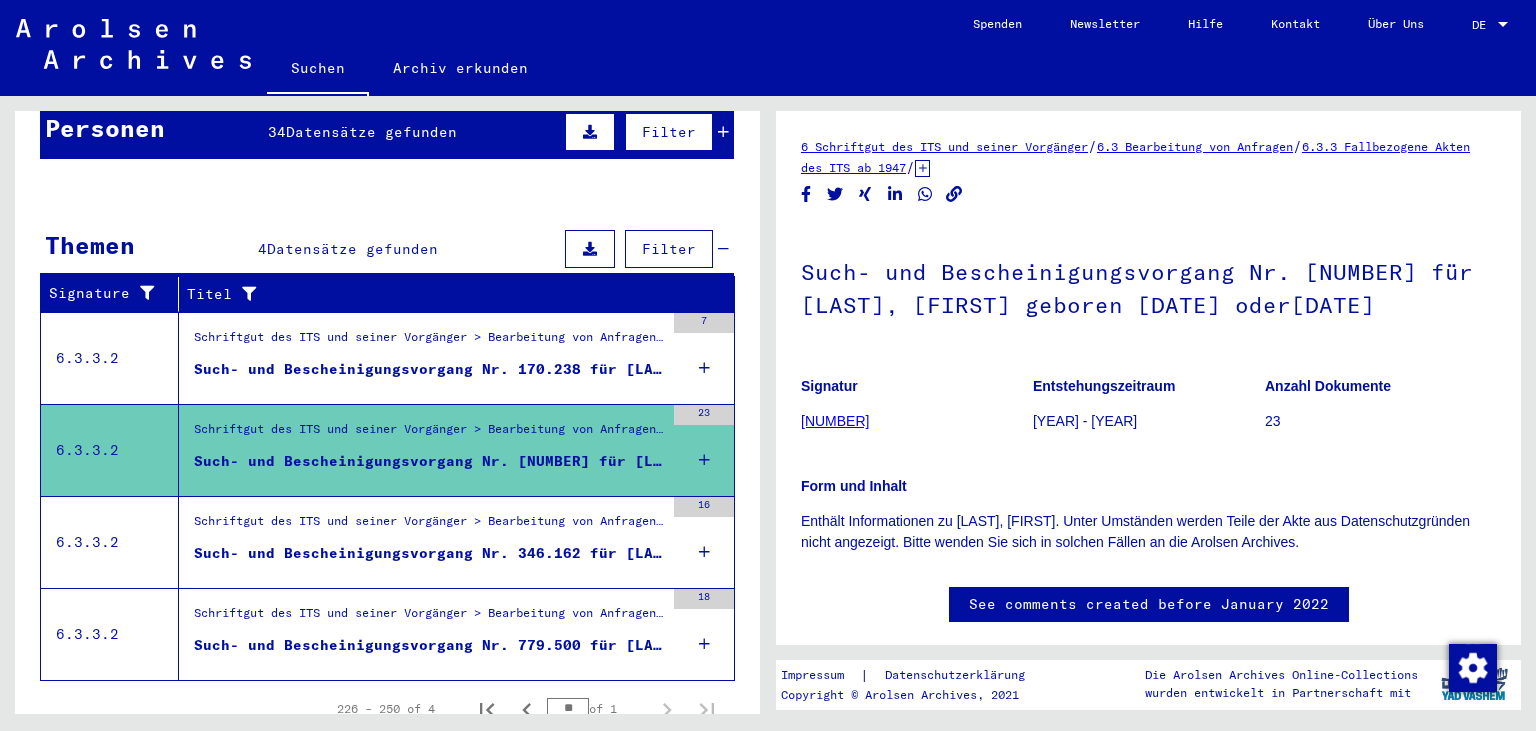 click on "Such- und Bescheinigungsvorgang Nr. 346.162 für [LAST], [FIRST] geboren [DATE]" at bounding box center [429, 369] 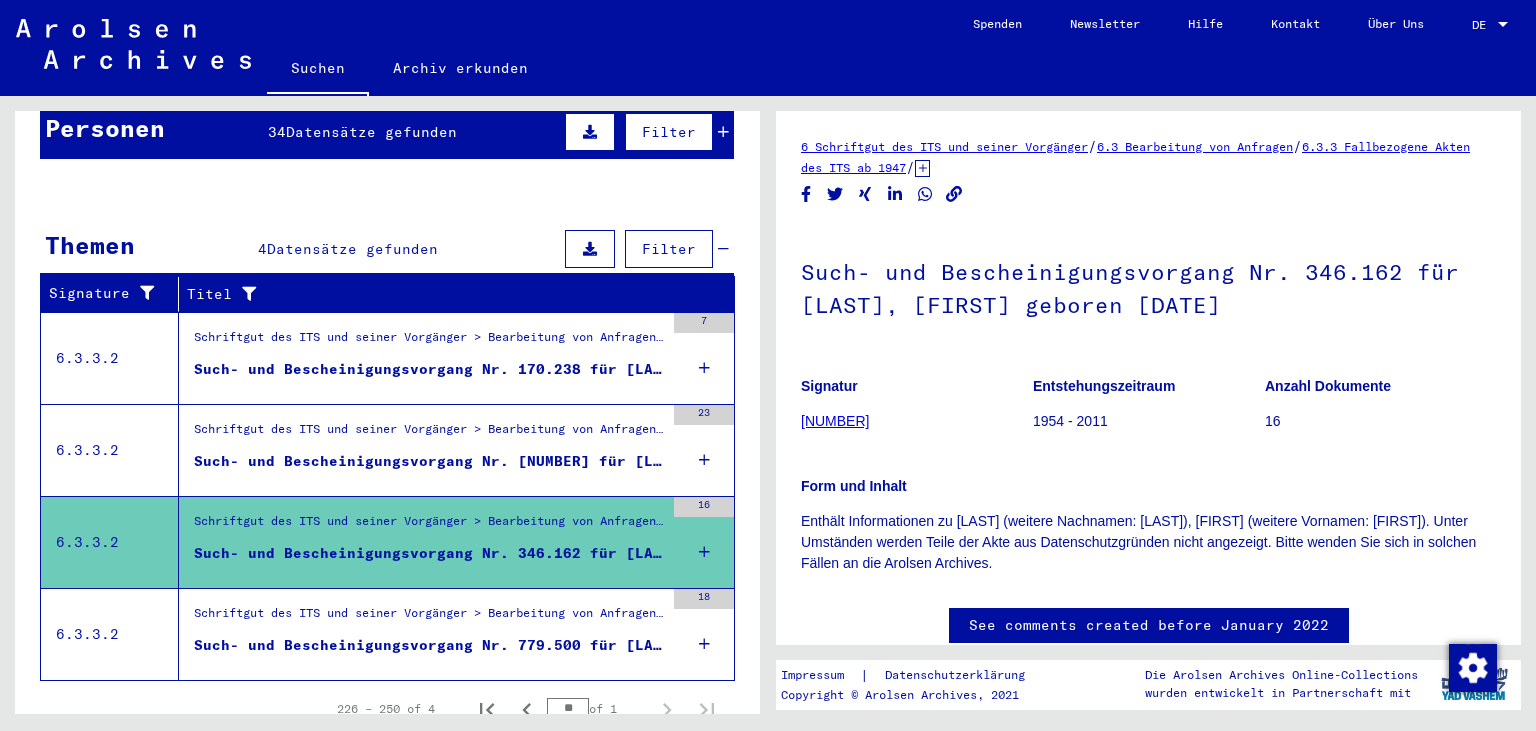 click on "Schriftgut des ITS und seiner Vorgänger > Bearbeitung von Anfragen > Fallbezogene Akten des ITS ab 1947 > T/D-Fallablage > Such- und Bescheinigungsvorgänge mit den (T/D-) Nummern von 750.000 bis 999.999 > Such- und Bescheinigungsvorgänge mit den (T/D-) Nummern von 779.500 bis 779.999" at bounding box center (429, 342) 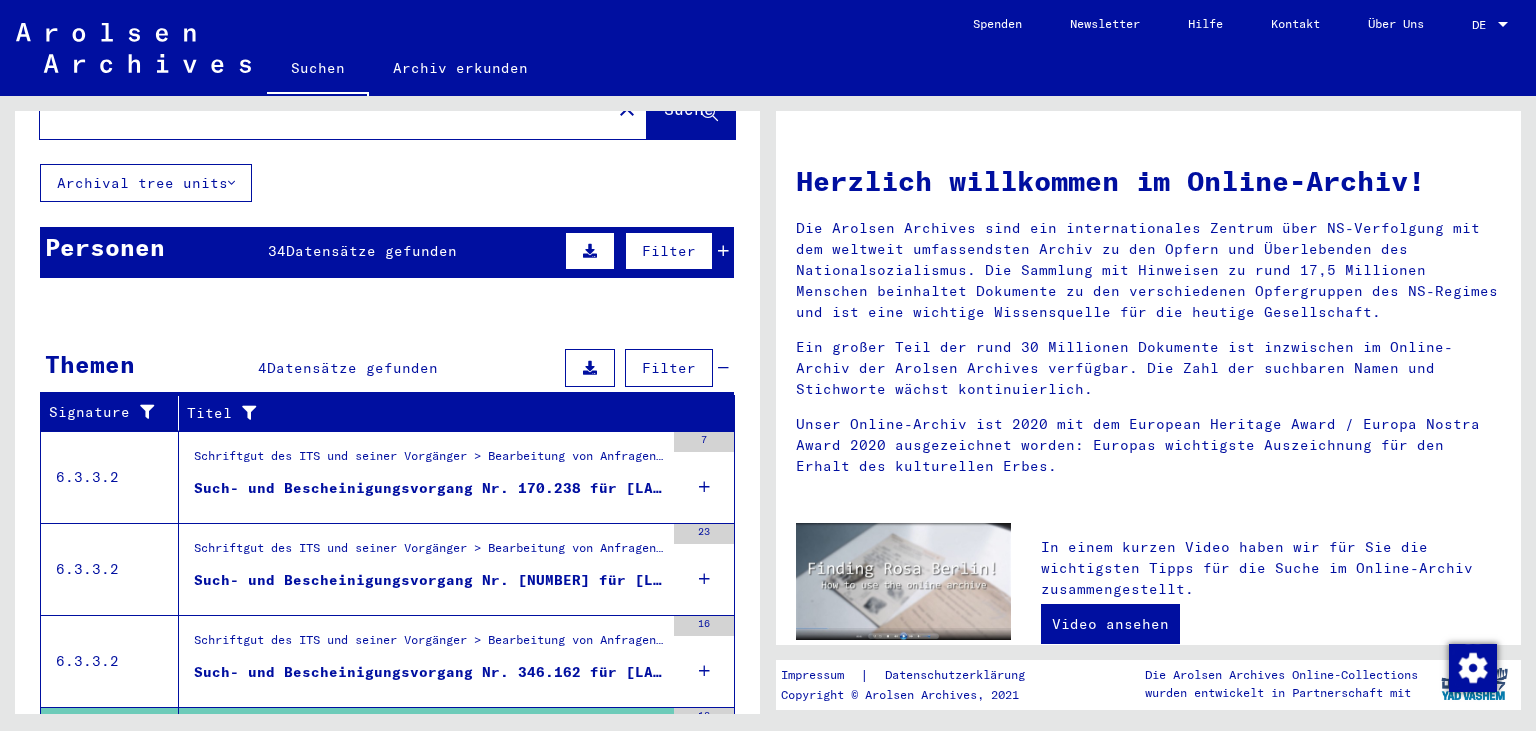 scroll, scrollTop: 0, scrollLeft: 0, axis: both 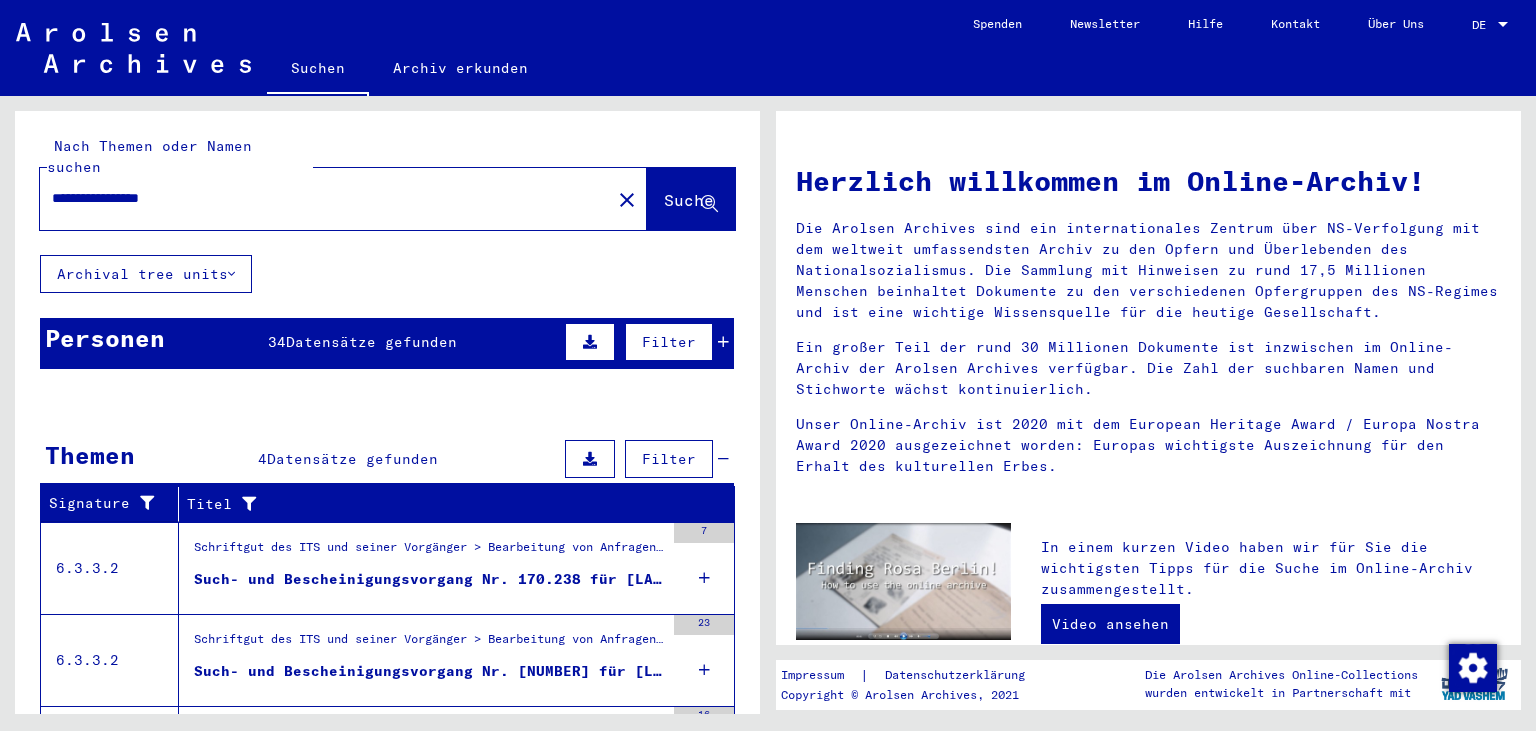 click on "**********" at bounding box center [319, 198] 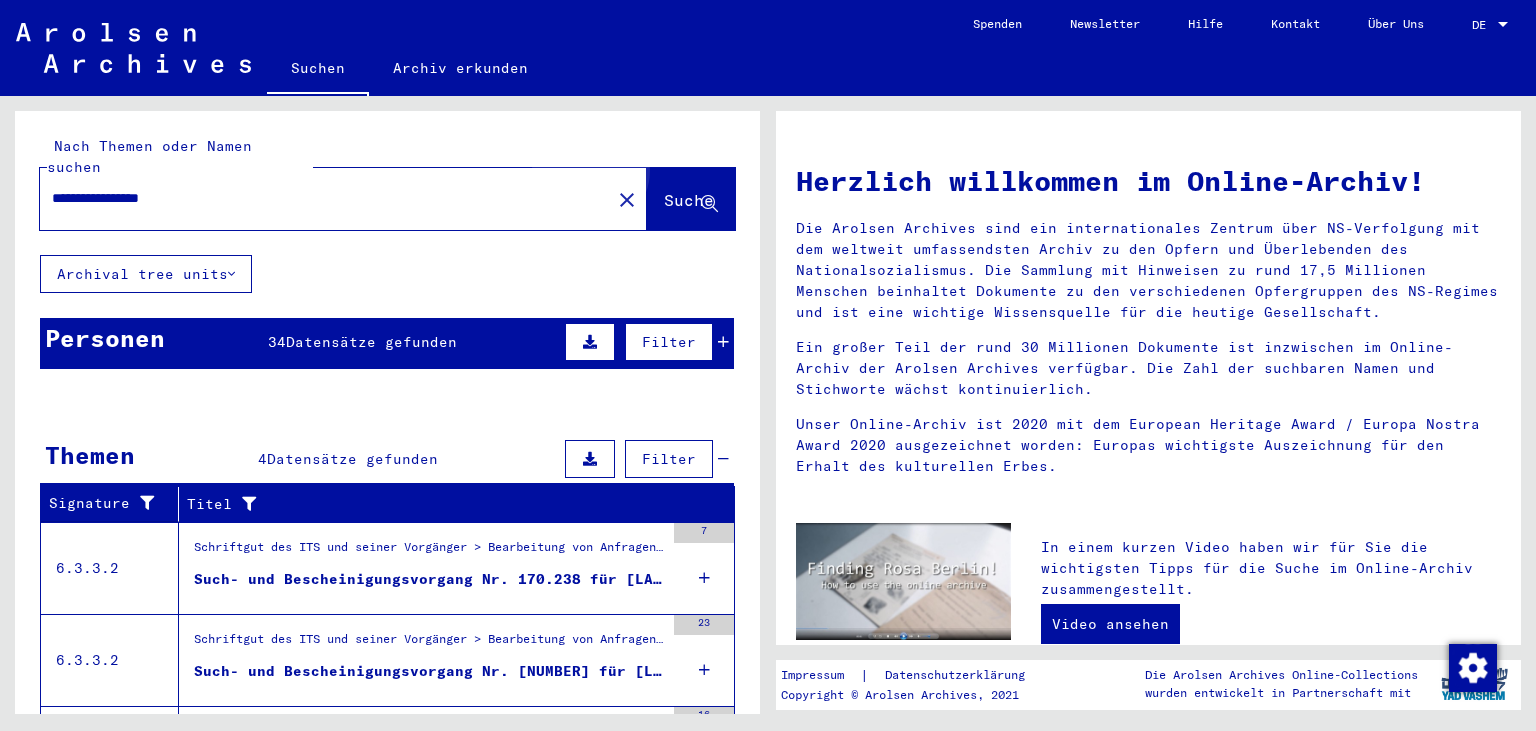 click on "Suche" at bounding box center (689, 200) 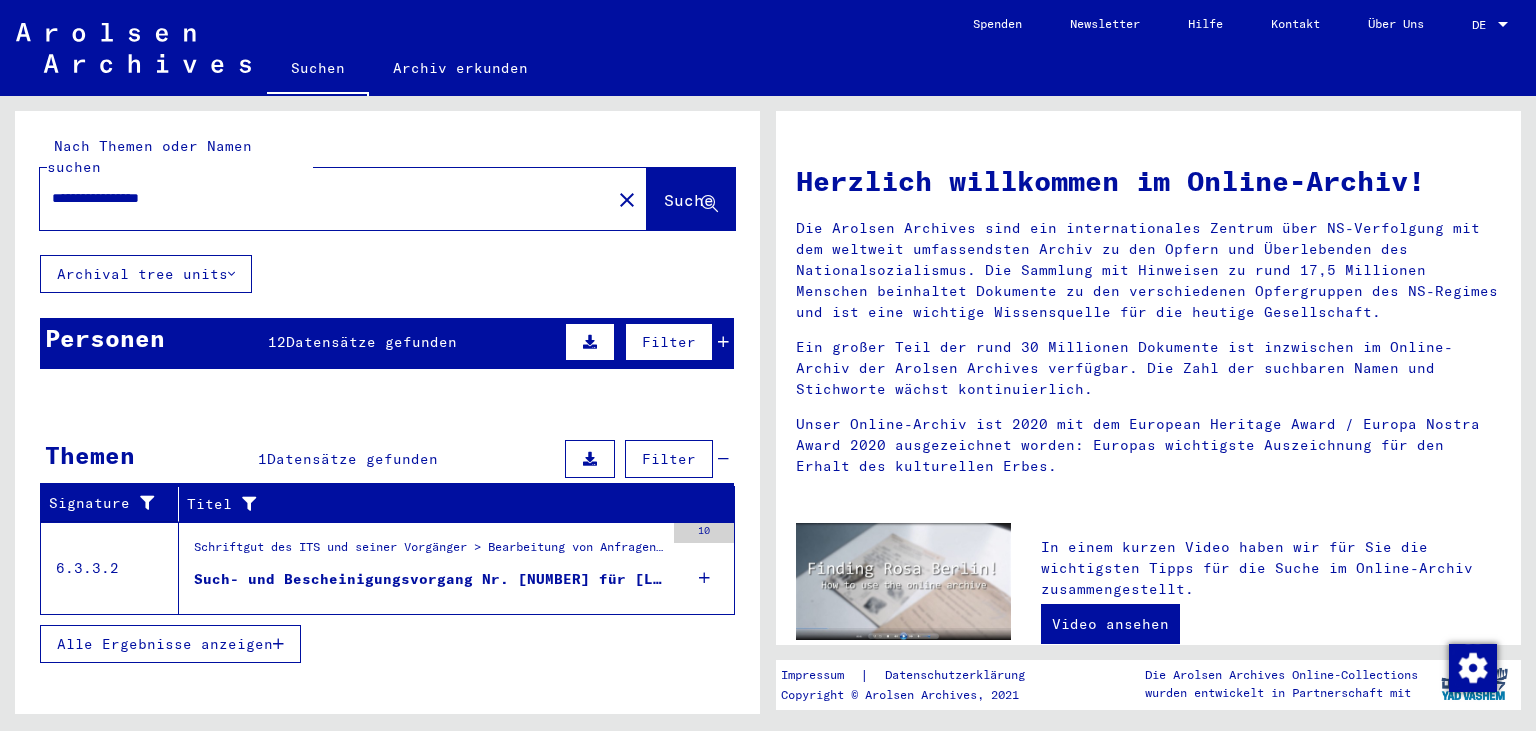 click on "Such- und Bescheinigungsvorgang Nr. [NUMBER] für [LAST], [FIRST] geboren [DATE]" at bounding box center [429, 579] 